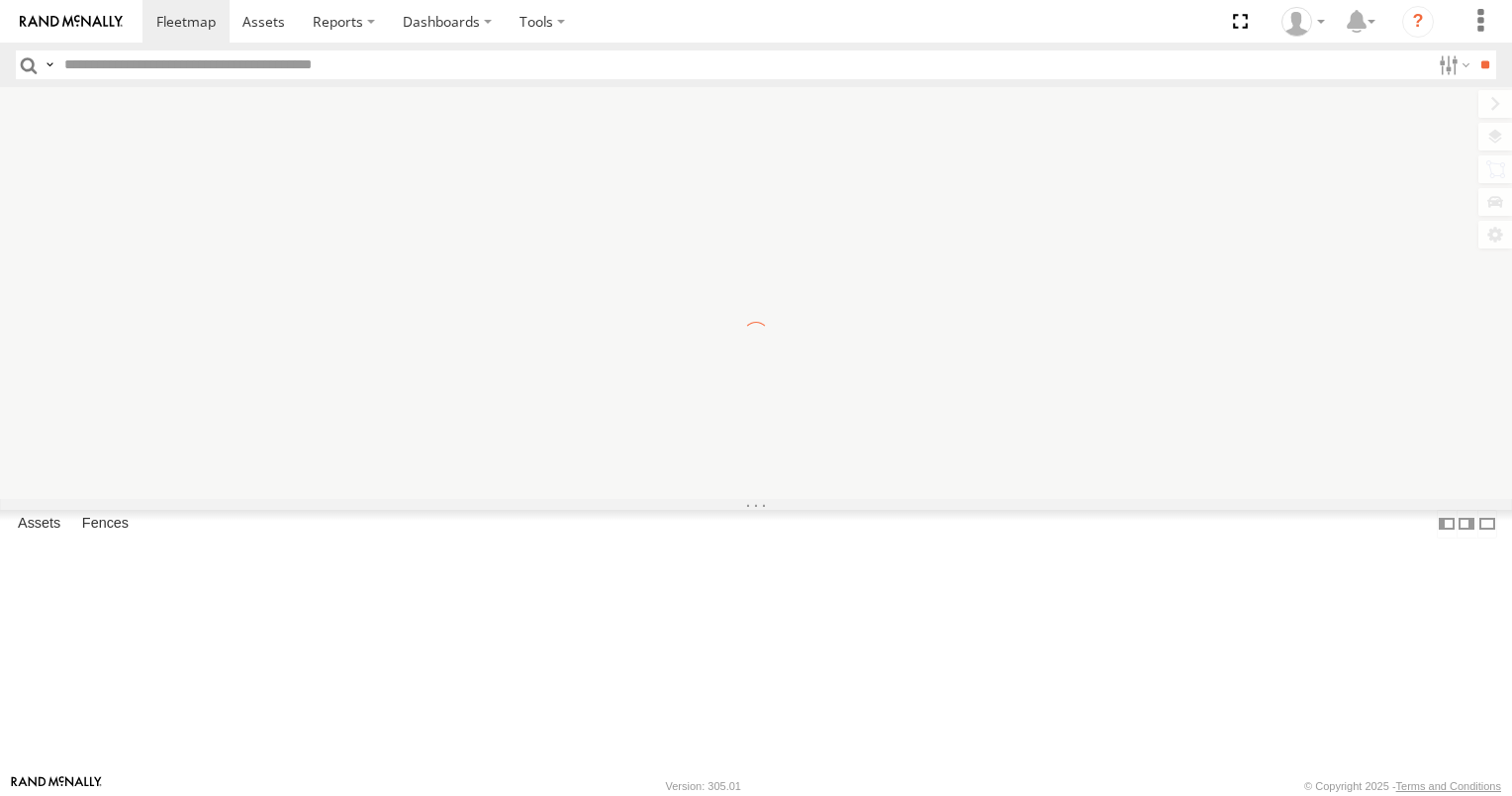 scroll, scrollTop: 0, scrollLeft: 0, axis: both 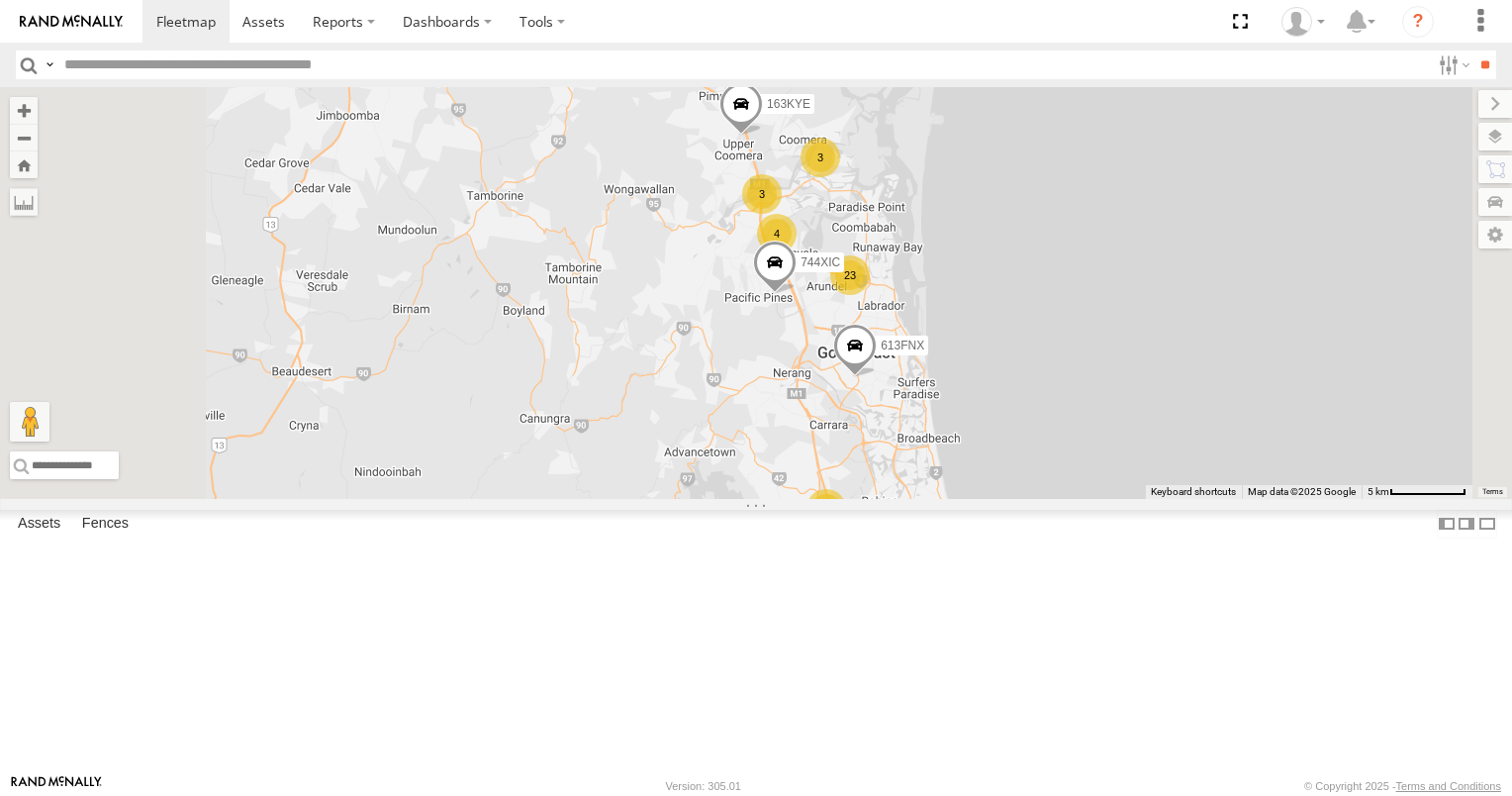 click on "2" at bounding box center [932, 594] 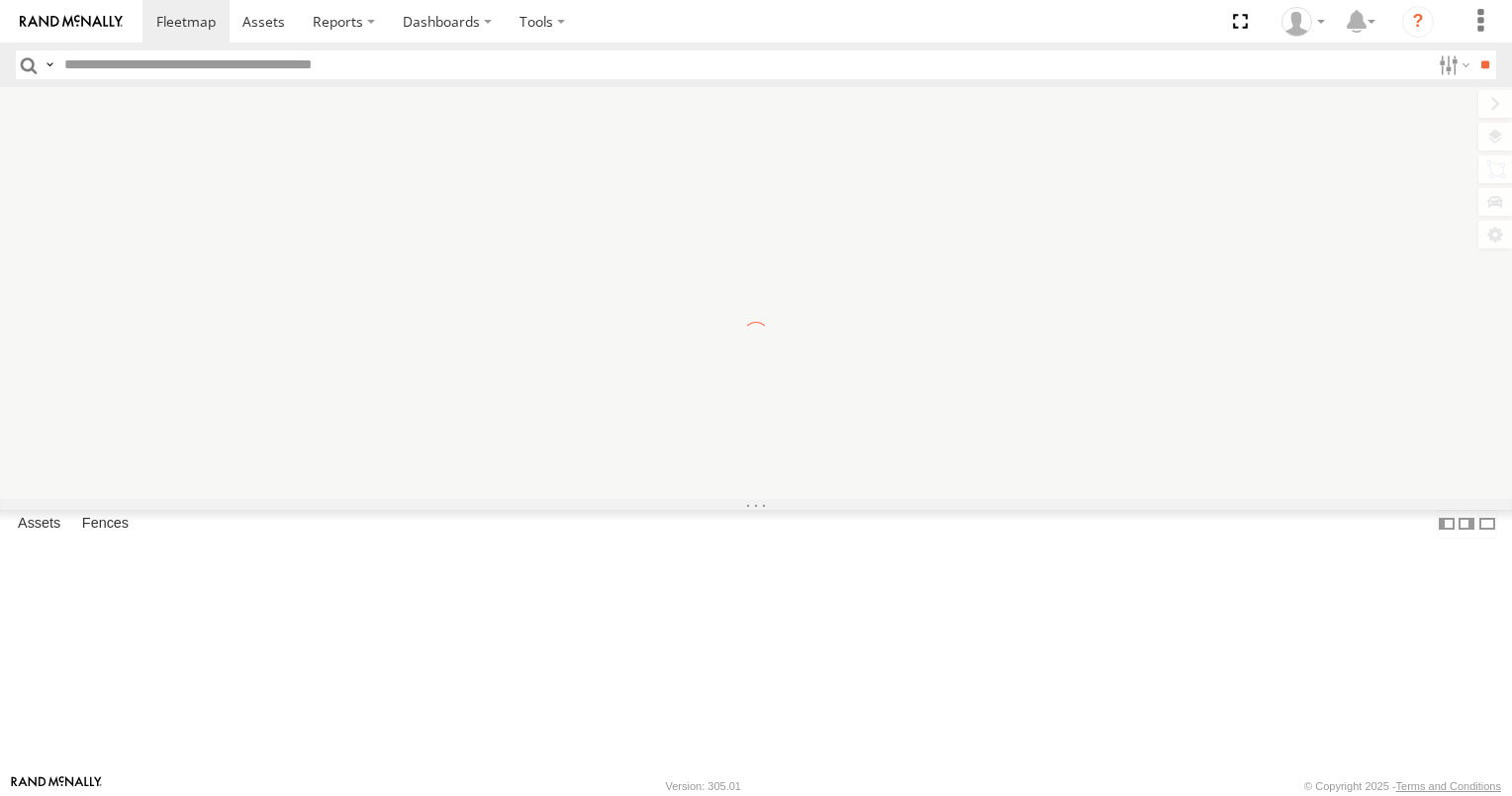 scroll, scrollTop: 0, scrollLeft: 0, axis: both 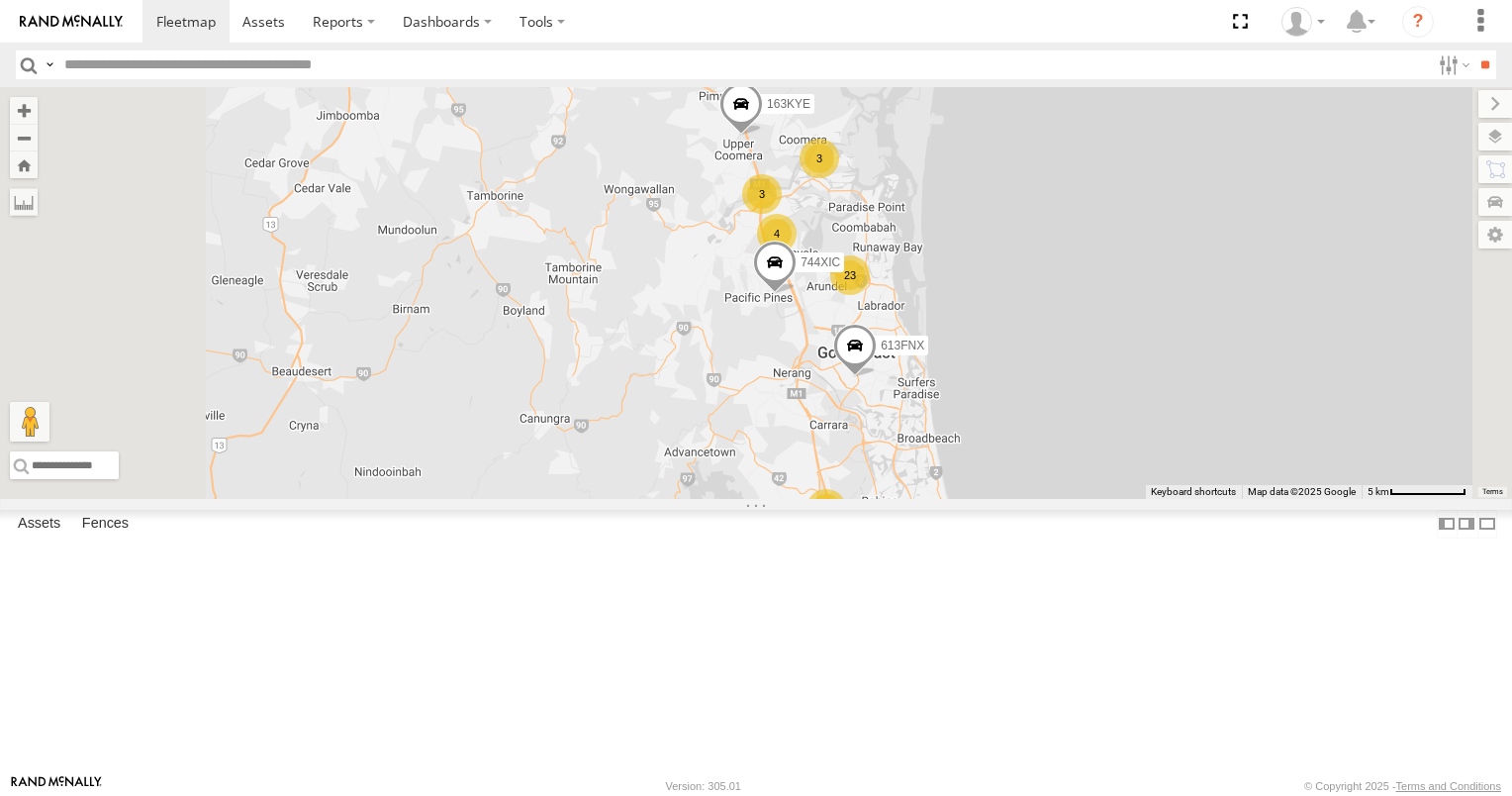 click on "23" at bounding box center (850, 275) 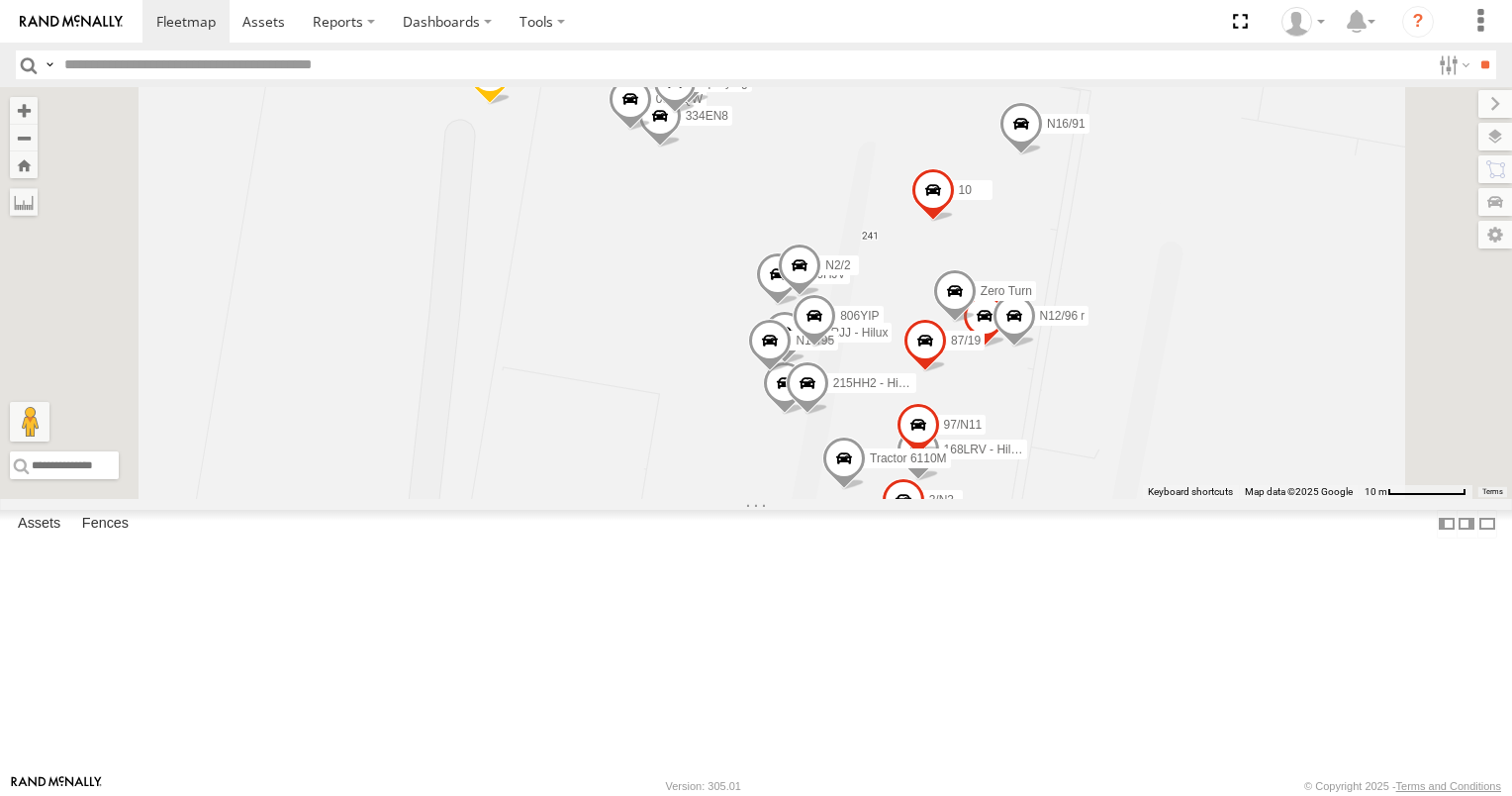scroll, scrollTop: 0, scrollLeft: 0, axis: both 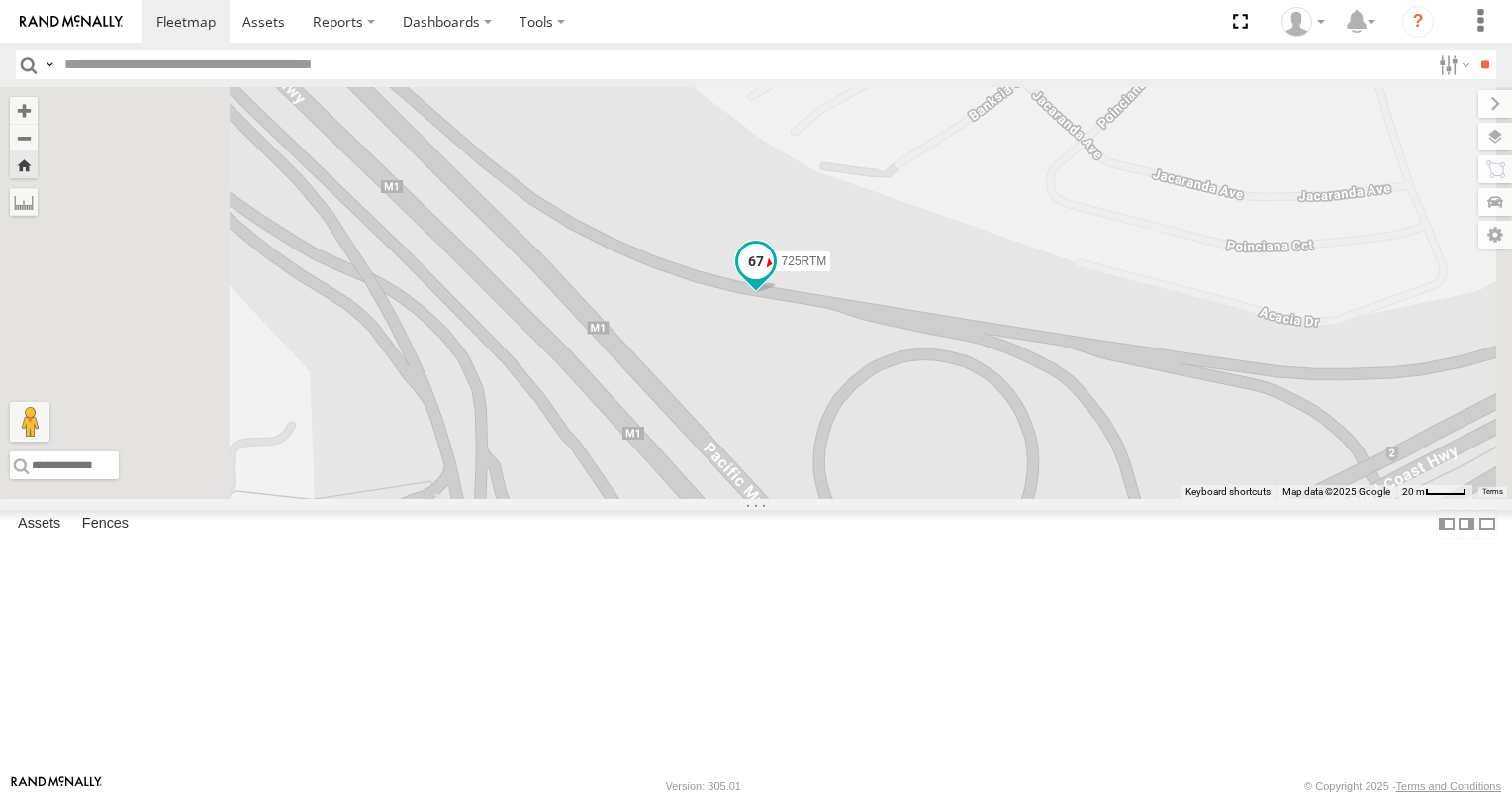 click at bounding box center [756, 261] 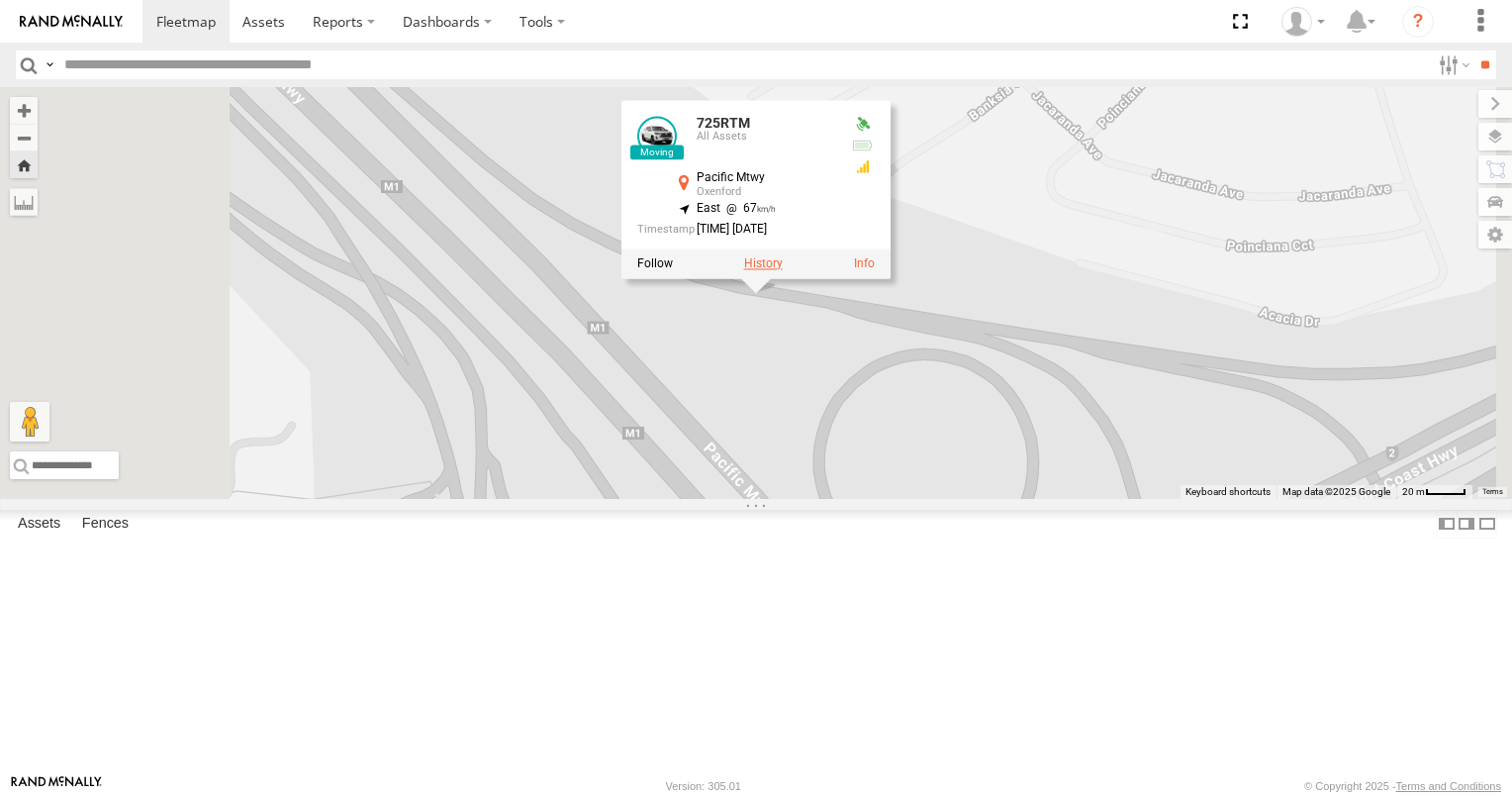 click at bounding box center [763, 263] 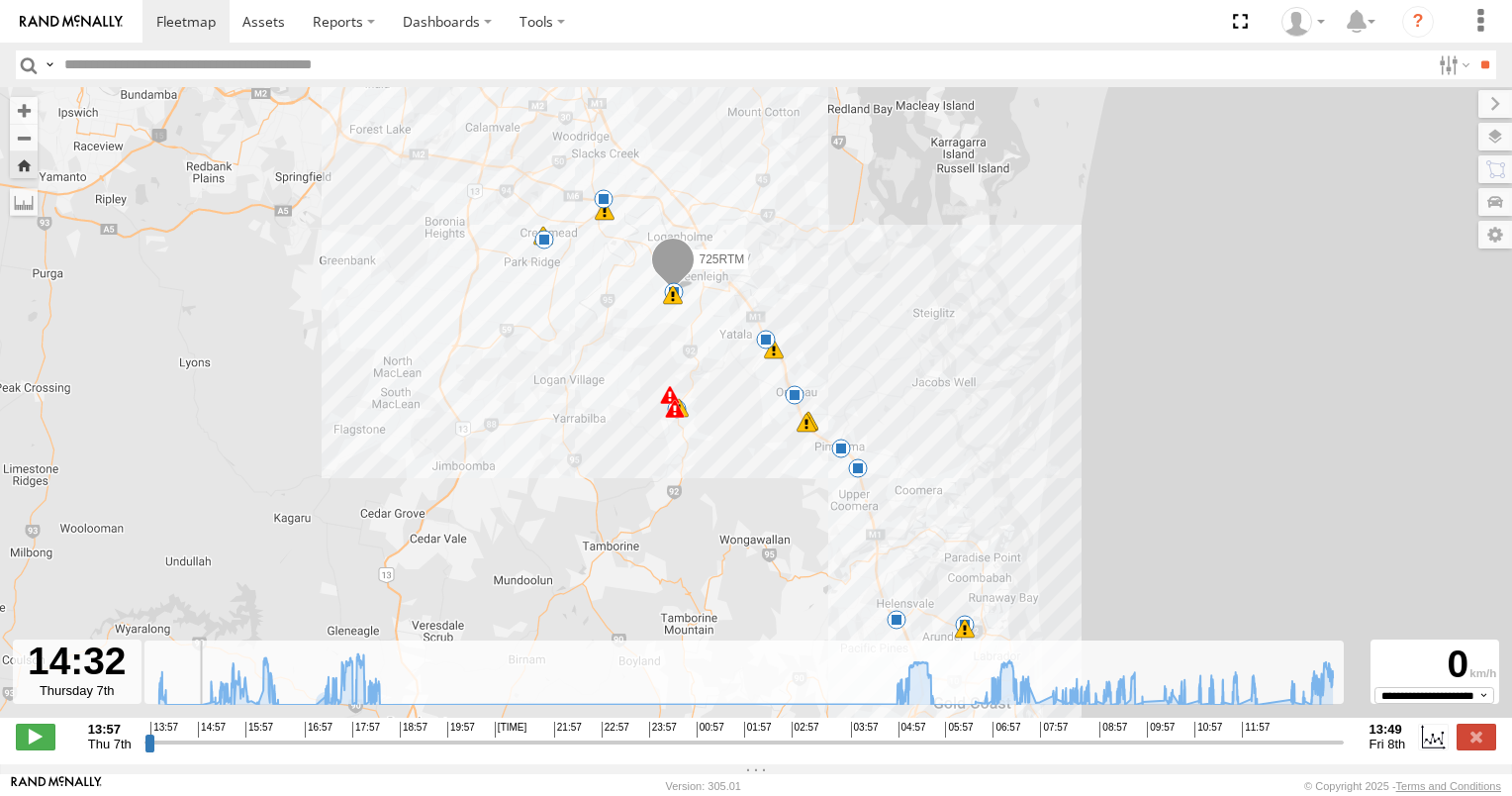 drag, startPoint x: 149, startPoint y: 753, endPoint x: 177, endPoint y: 748, distance: 28.442925 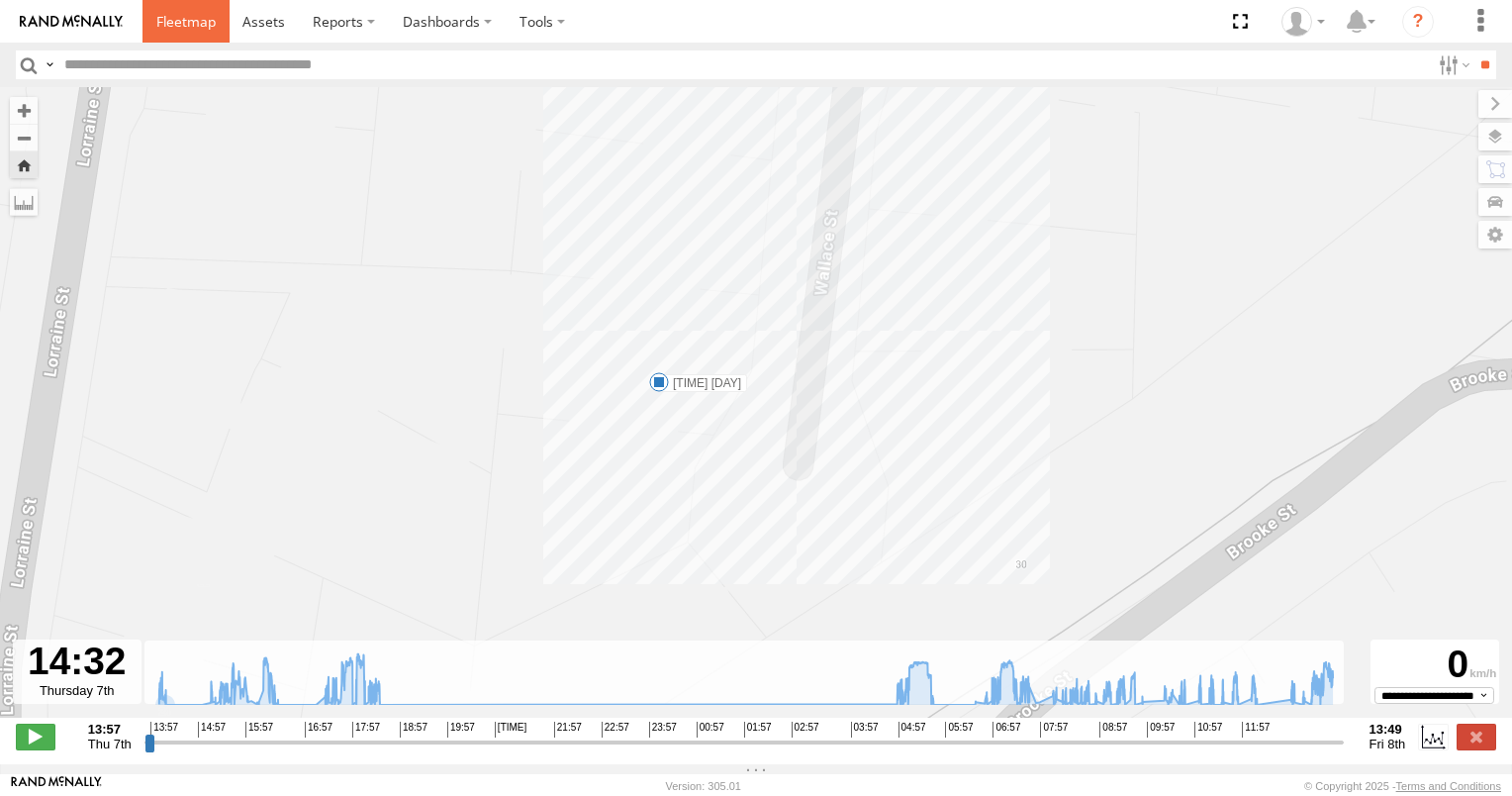 click at bounding box center [186, 21] 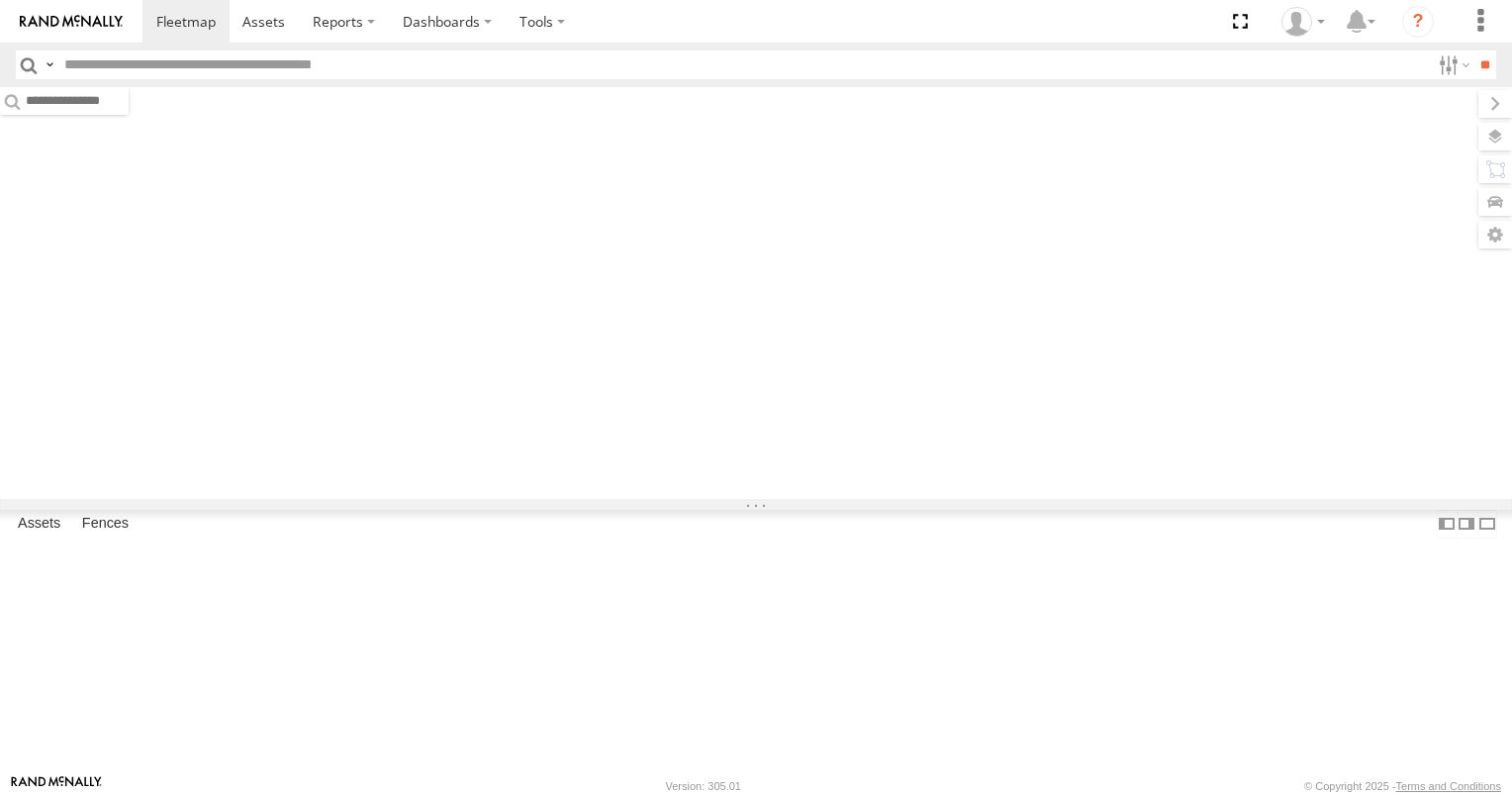 scroll, scrollTop: 0, scrollLeft: 0, axis: both 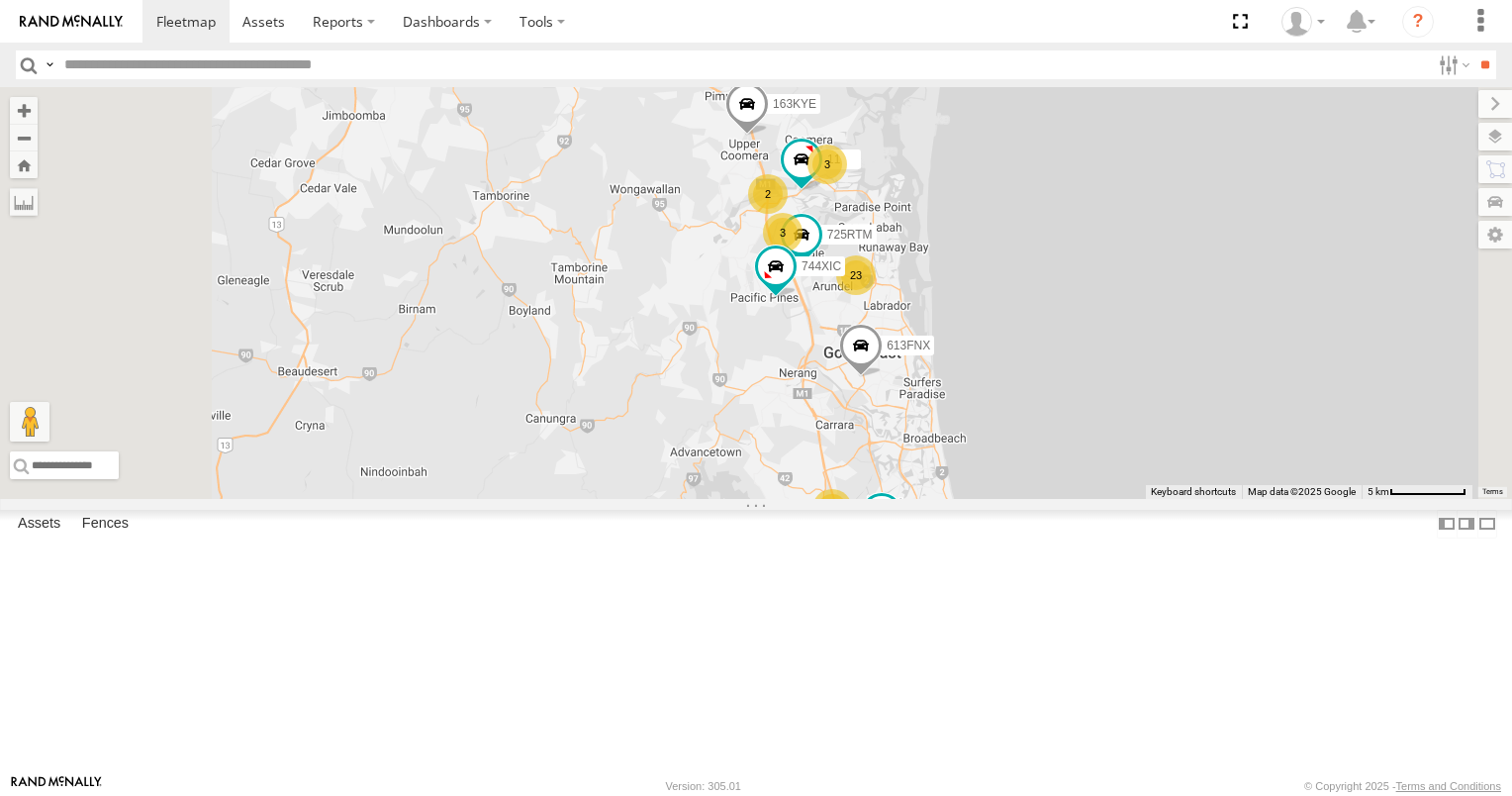 click at bounding box center [939, 563] 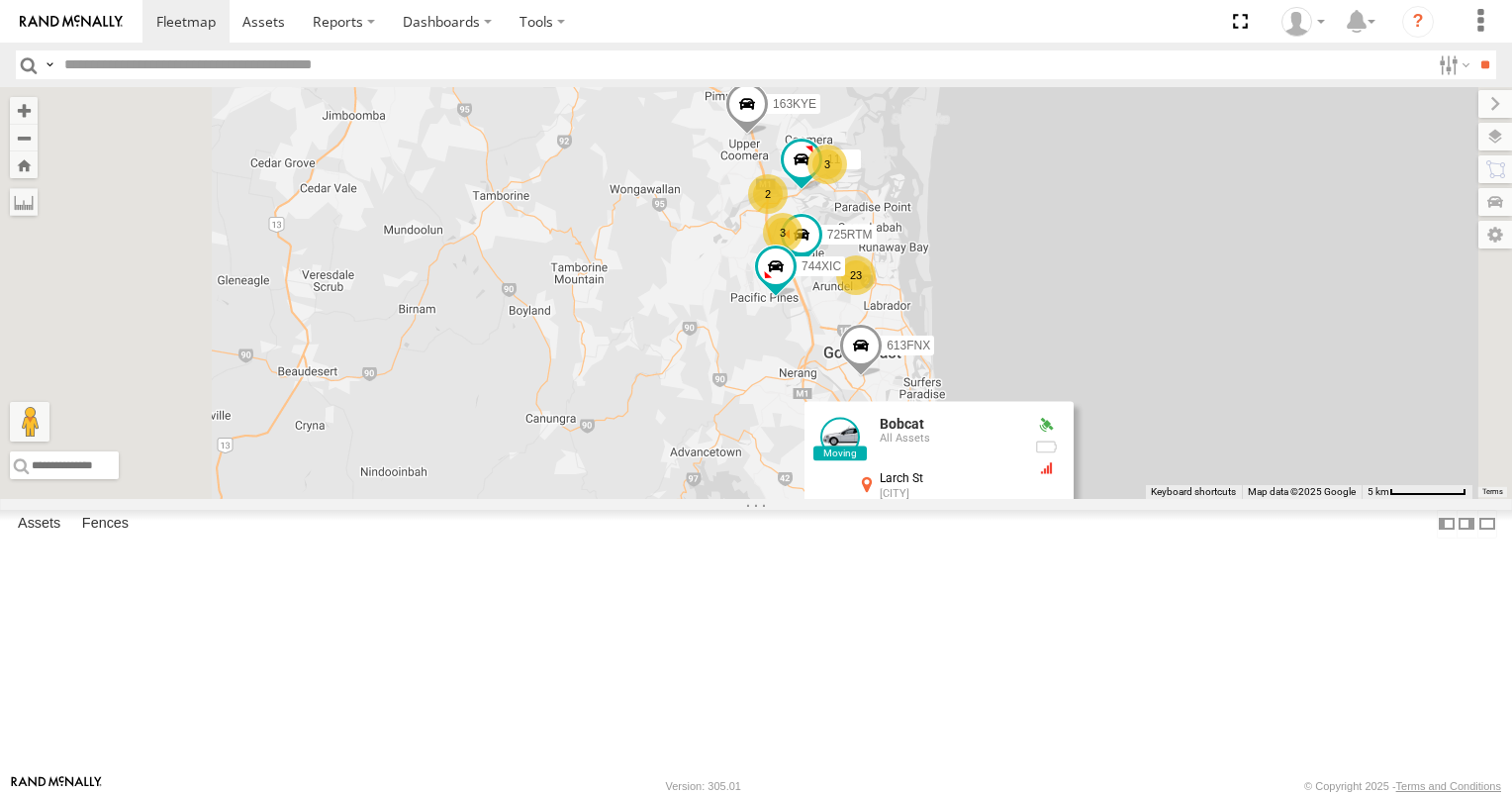 click on "N6/6 3 23 163KYE 3 2 613FNX 3 N14/94 725RTM 12 Bobcat XB92CD/Water 744XIC 11 Bobcat All Assets Larch St Tallebudgera -28.12496 ,  153.43438 North West 9 13:53:51 08/08/2025" at bounding box center [756, 293] 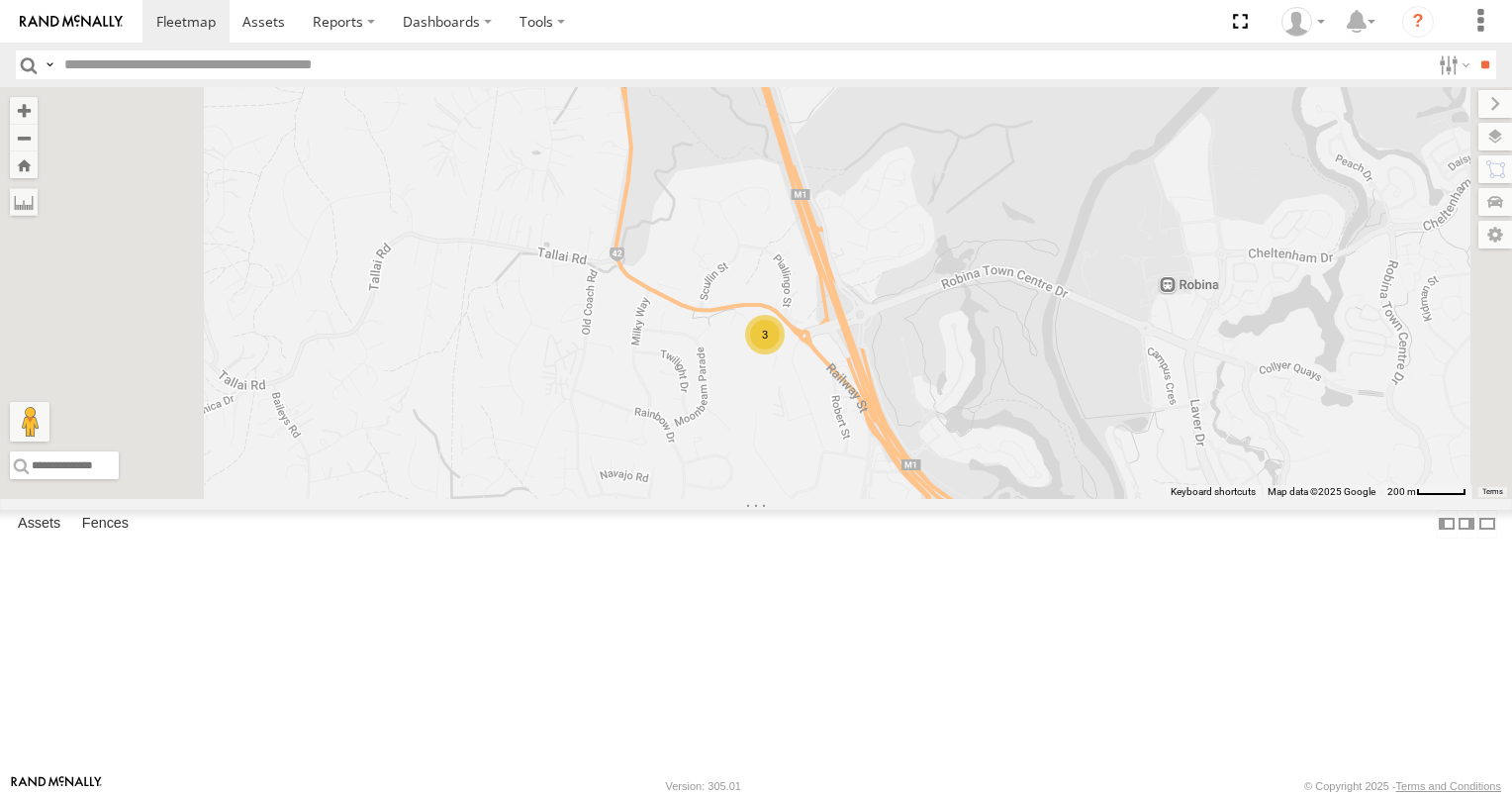 click on "3" at bounding box center [765, 335] 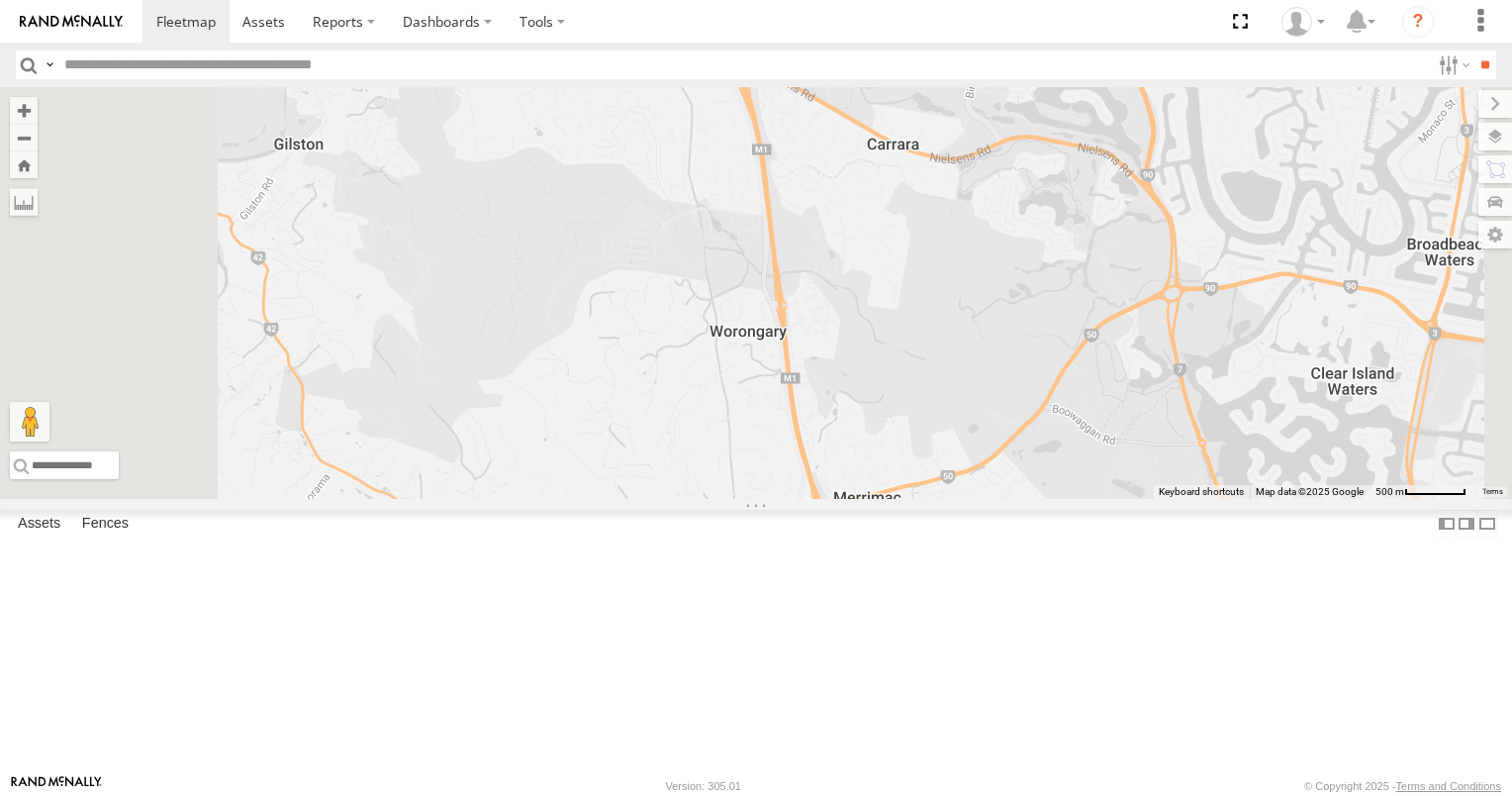 drag, startPoint x: 1049, startPoint y: 200, endPoint x: 1160, endPoint y: 710, distance: 521.93965 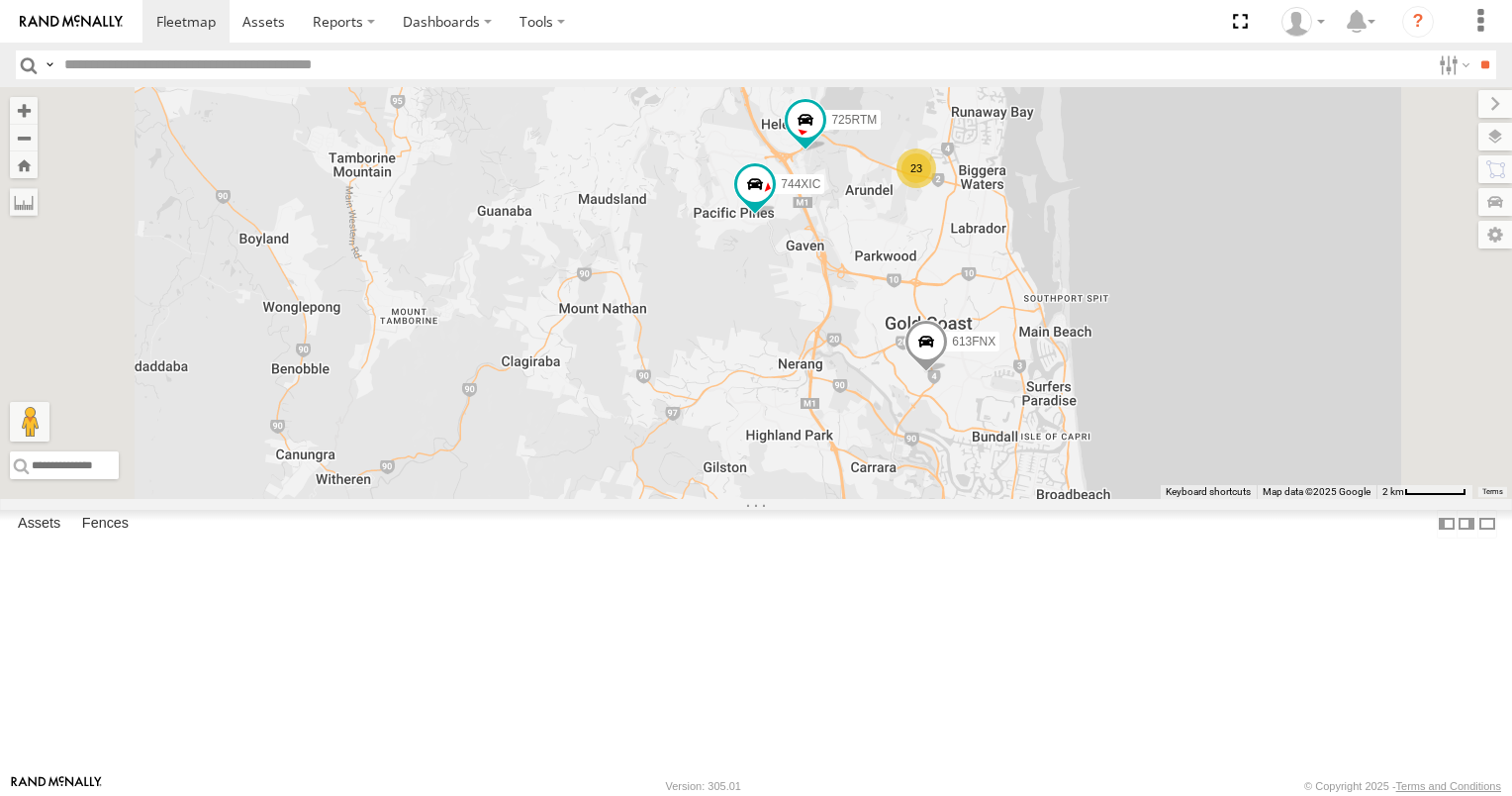 drag, startPoint x: 1073, startPoint y: 403, endPoint x: 1104, endPoint y: 612, distance: 211.28654 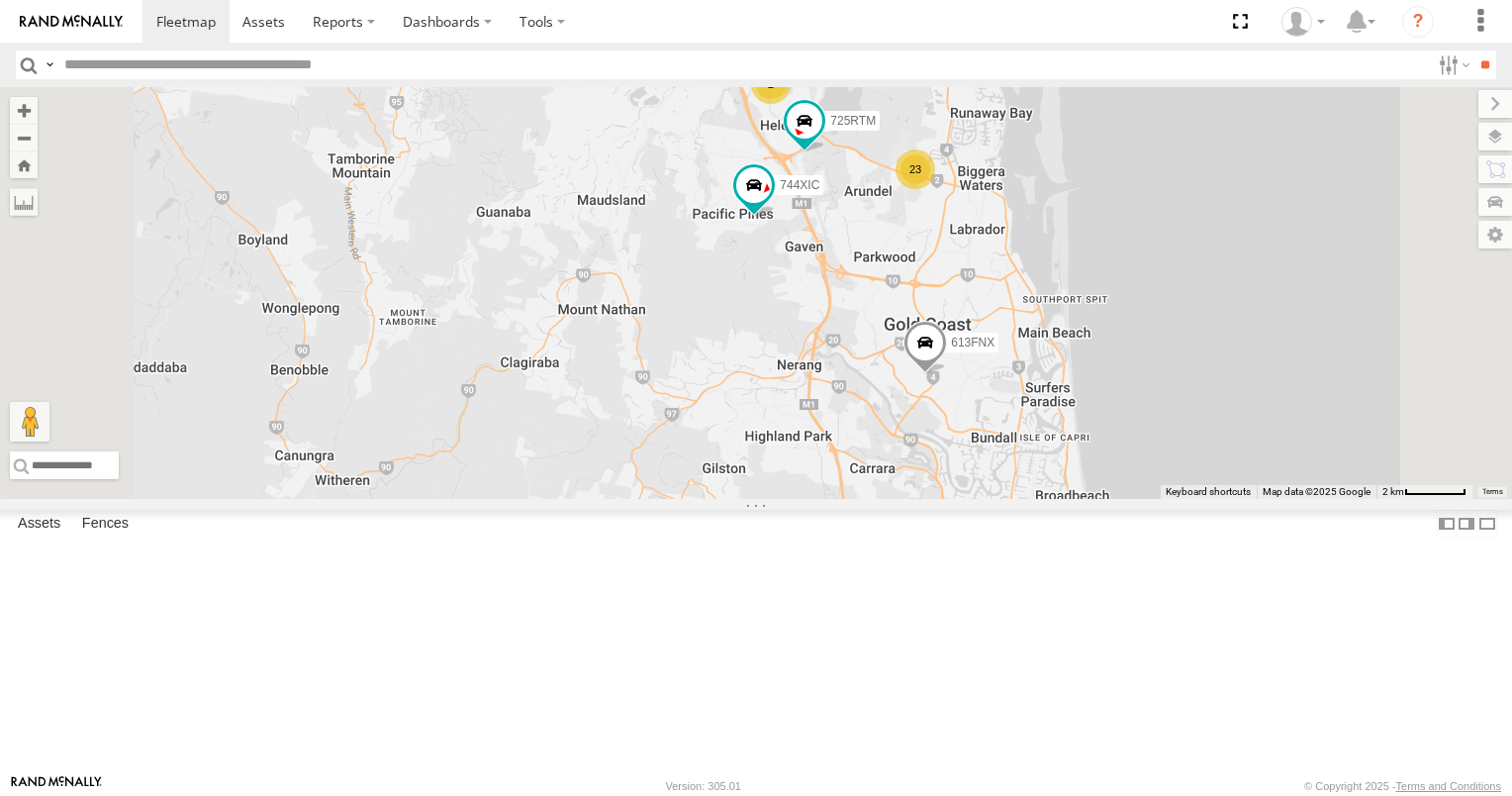 click on "N6/6 163KYE 613FNX N14/94 725RTM 12 Bobcat XB92CD/Water 744XIC 23 3 2 676XLE 9 2" at bounding box center (756, 293) 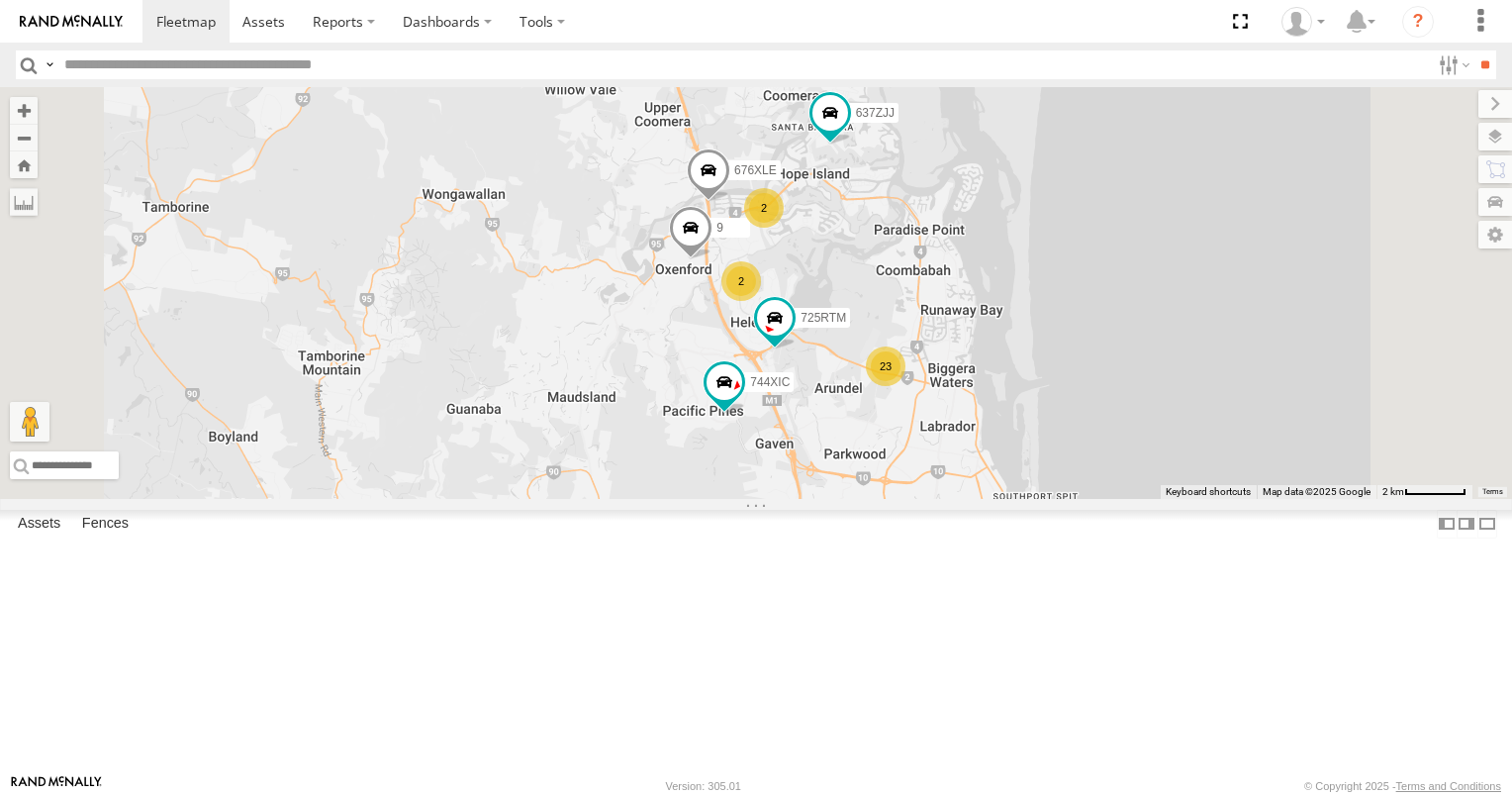 drag, startPoint x: 947, startPoint y: 251, endPoint x: 914, endPoint y: 455, distance: 206.65188 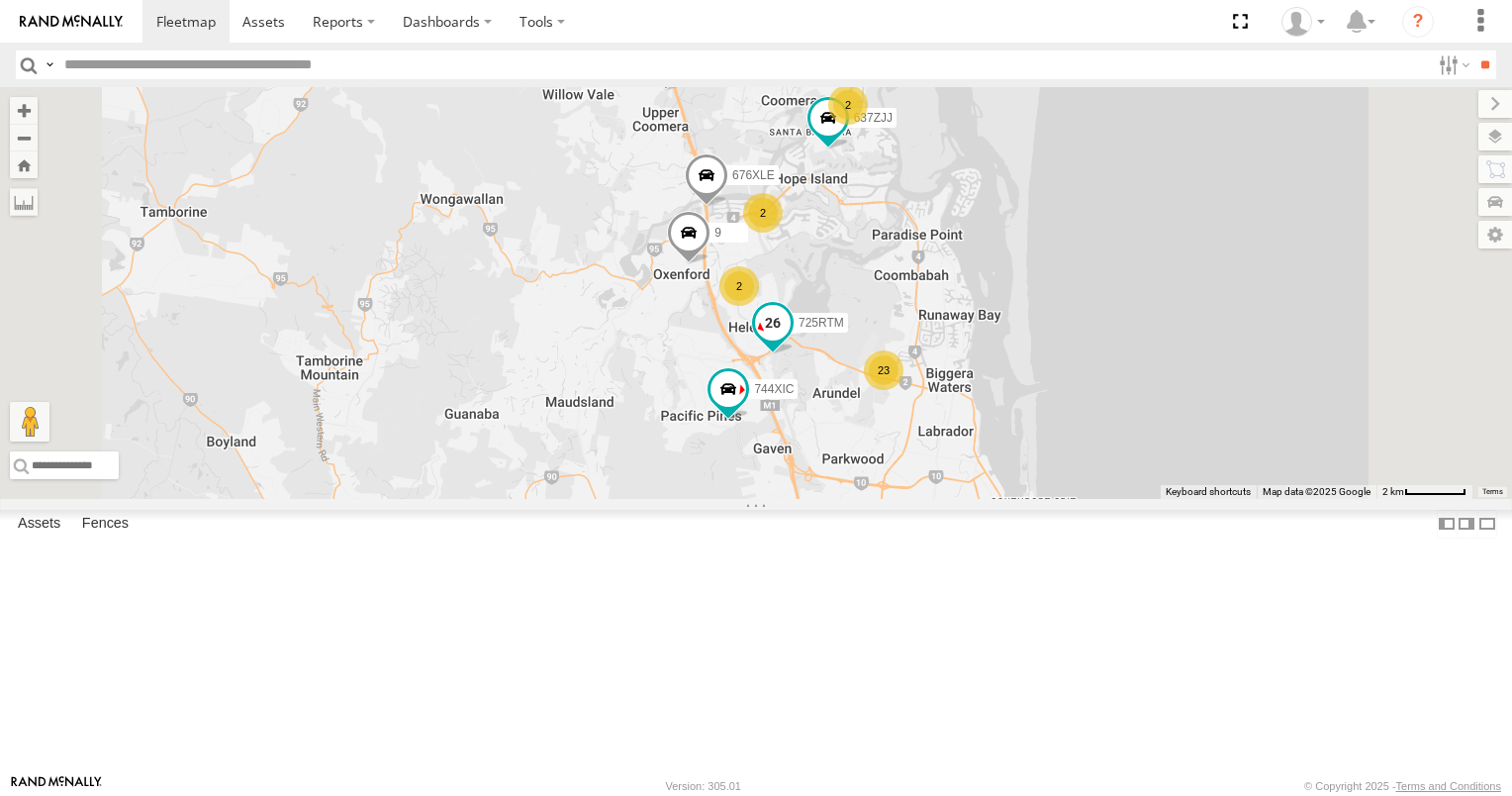 click at bounding box center (773, 323) 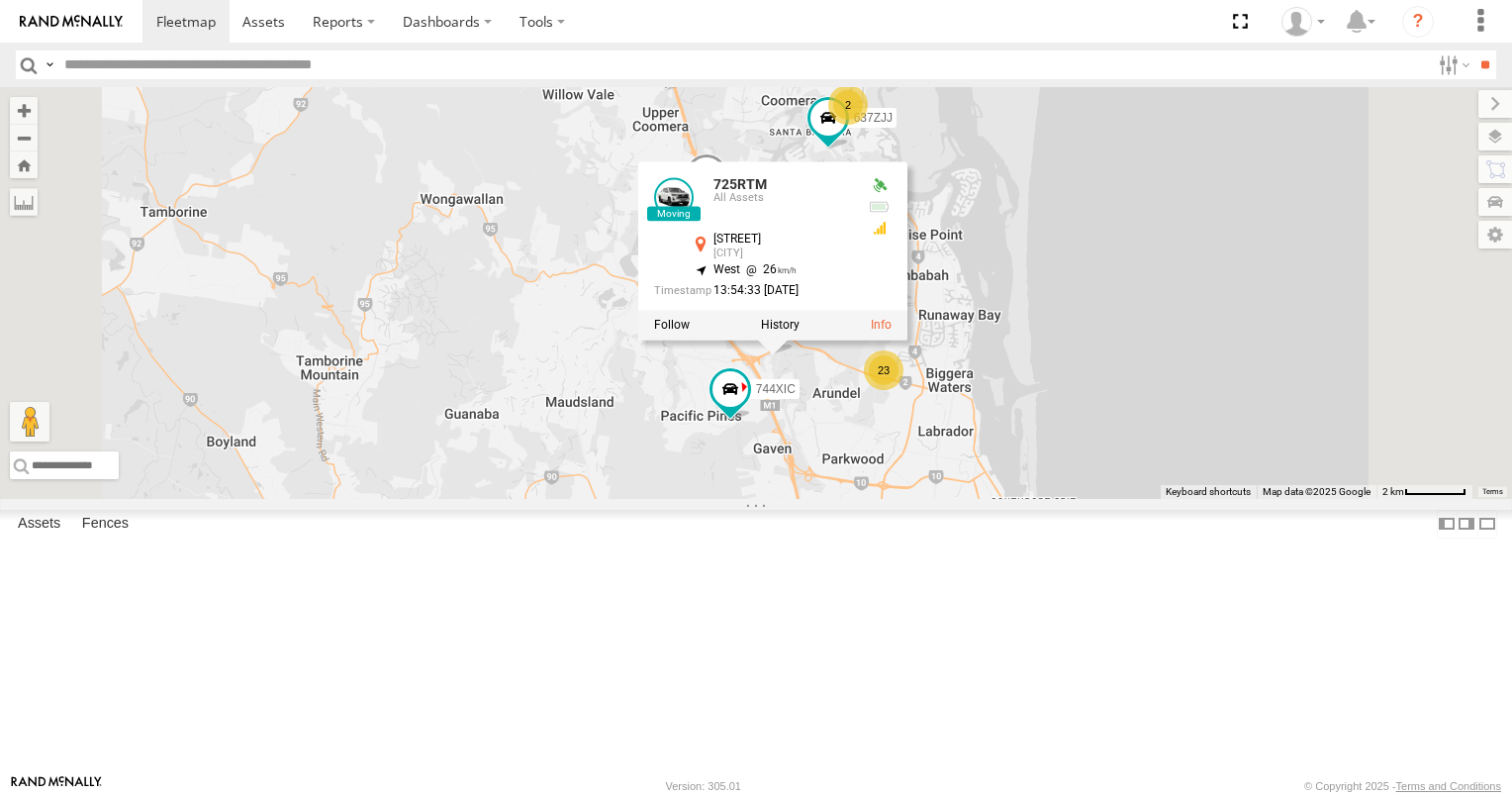 click on "N6/6 163KYE 613FNX N14/94 725RTM 12 Bobcat XB92CD/Water 744XIC 23 3 637ZJJ 2 676XLE 9 2 2 725RTM All Assets Town Centre Dr Helensvale -27.92437 ,  153.33818 West 26 13:54:33 08/08/2025" at bounding box center [756, 293] 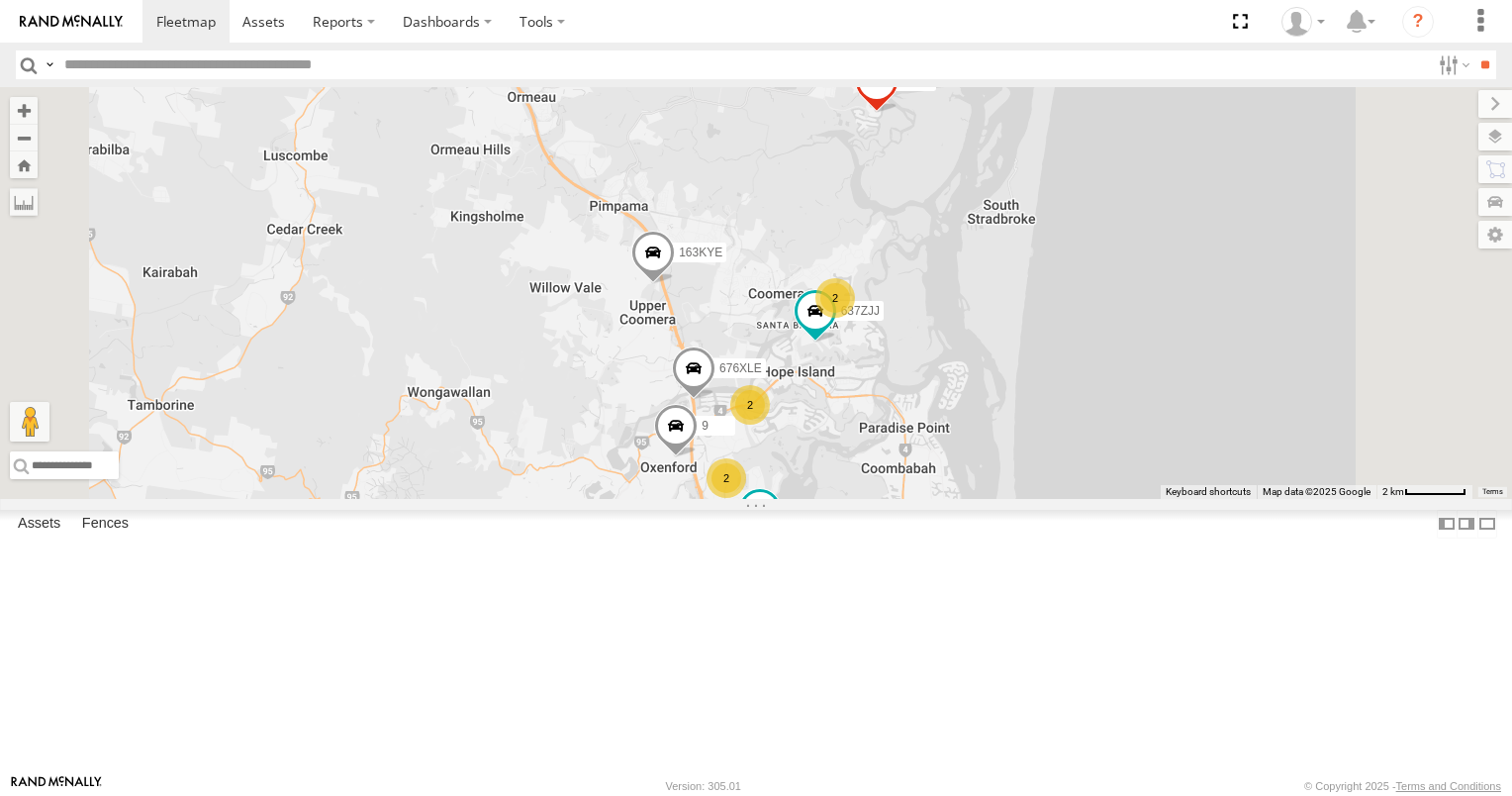 click on "2" at bounding box center (835, 298) 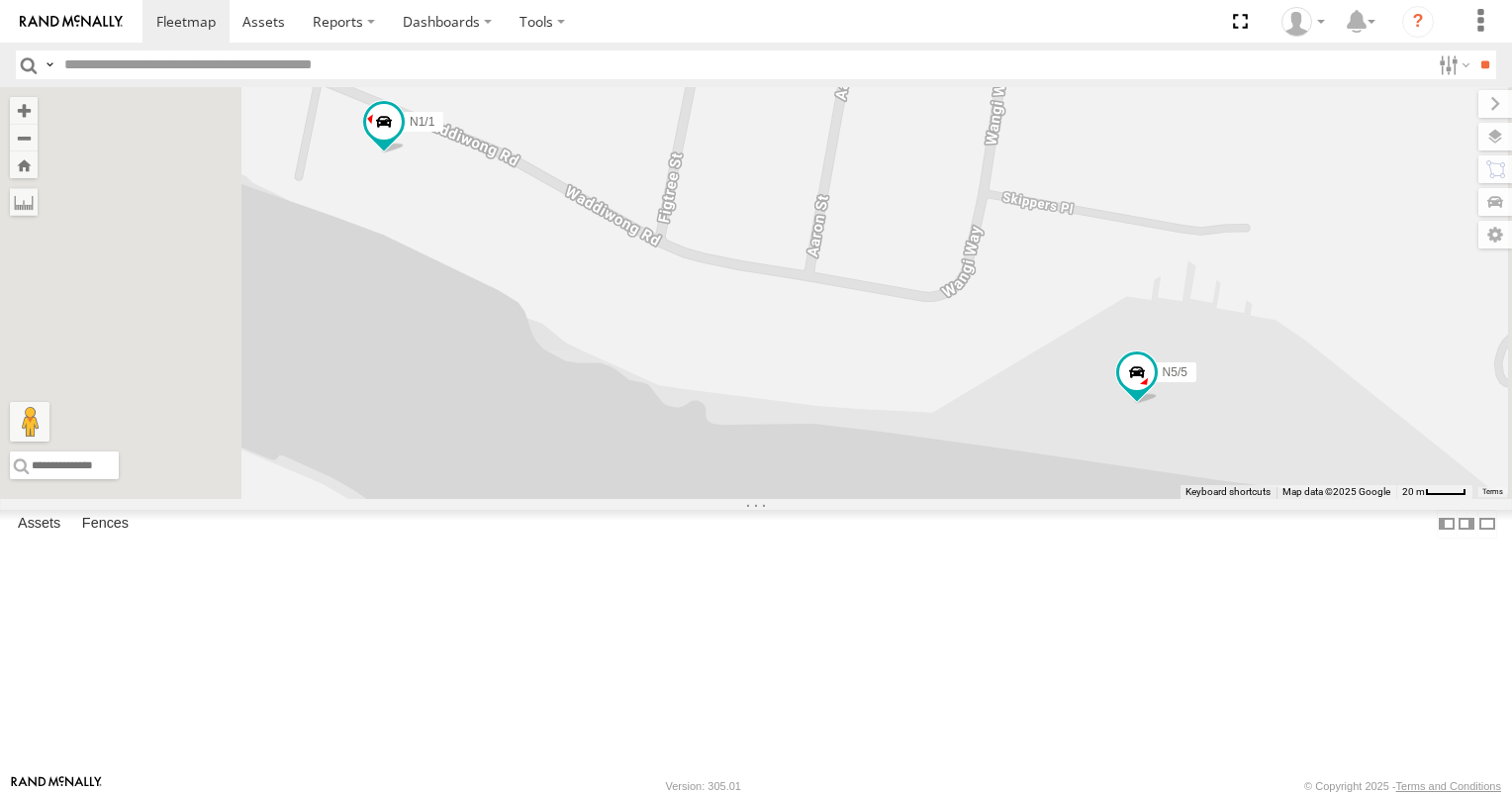 click at bounding box center (186, 21) 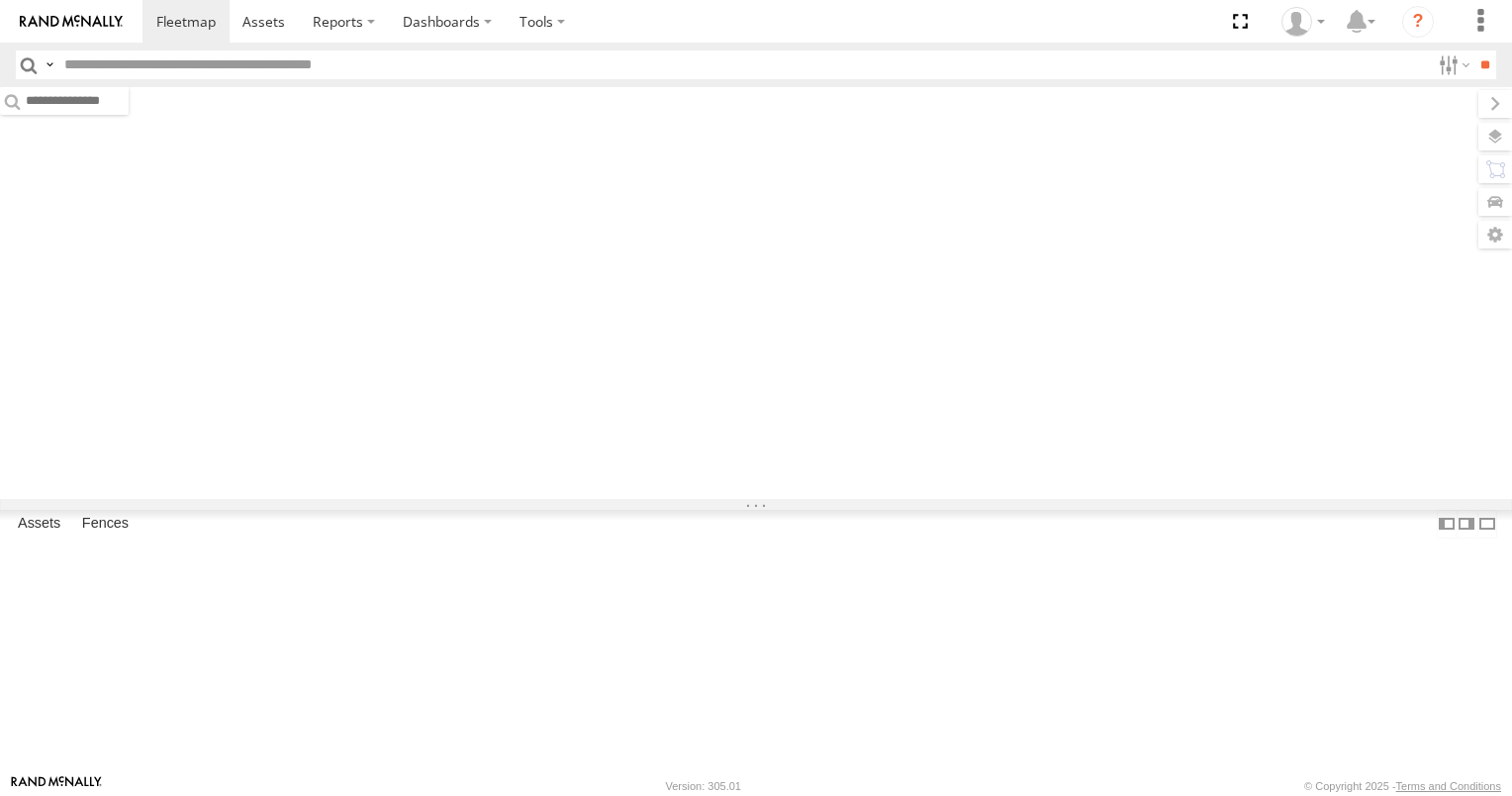scroll, scrollTop: 0, scrollLeft: 0, axis: both 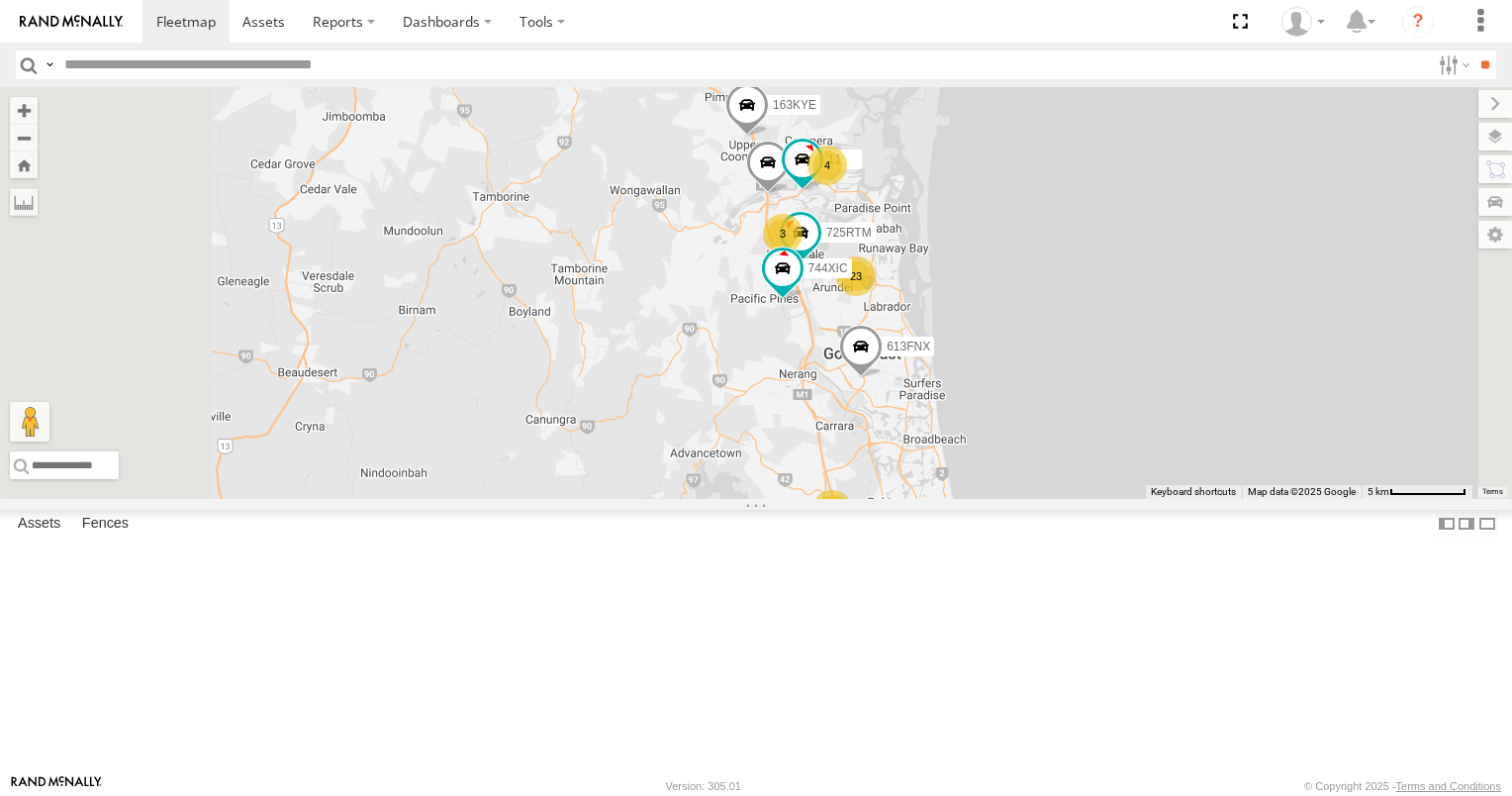 click on "23" at bounding box center (856, 276) 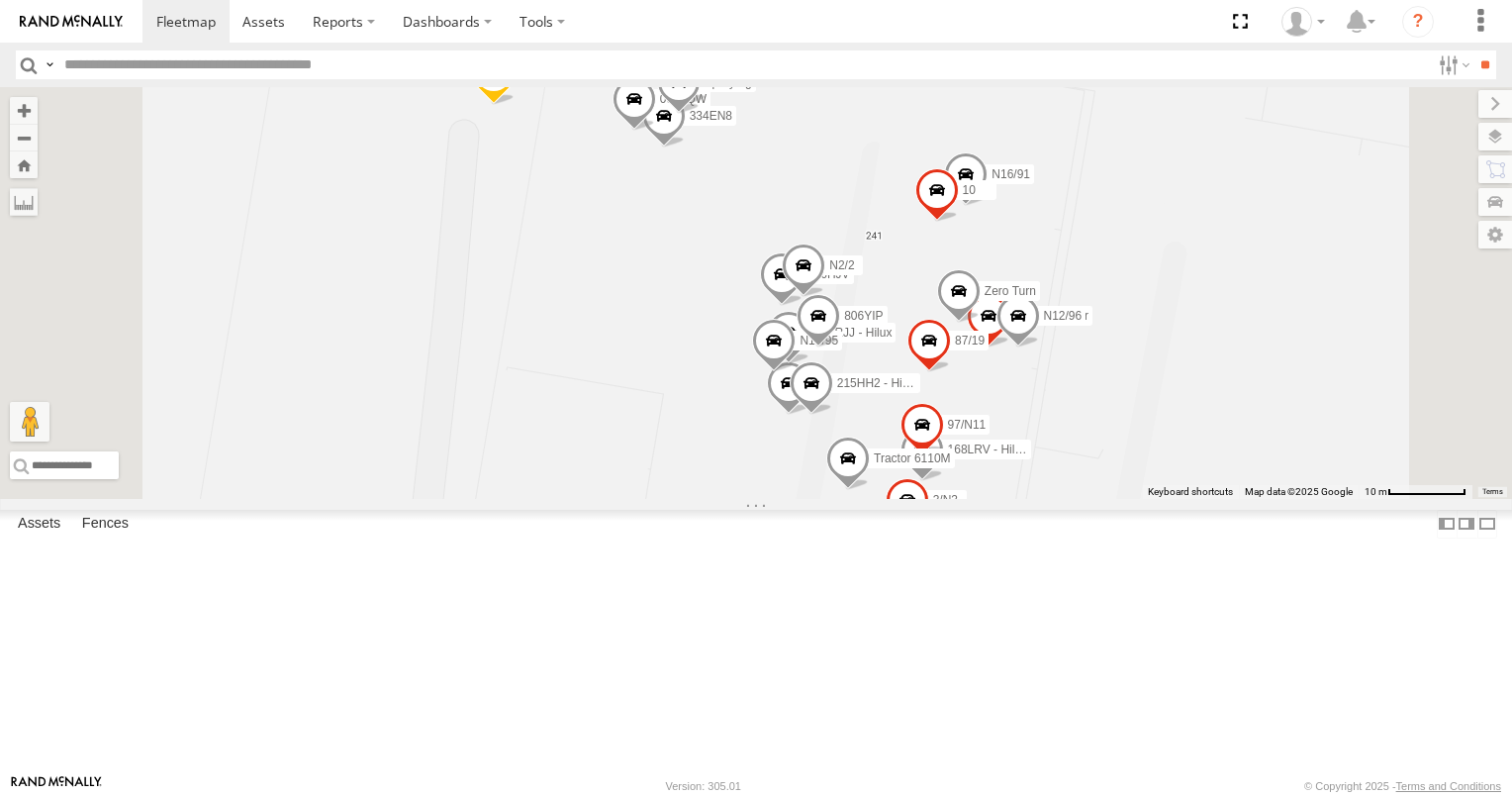 click on "725RTM" at bounding box center [0, 0] 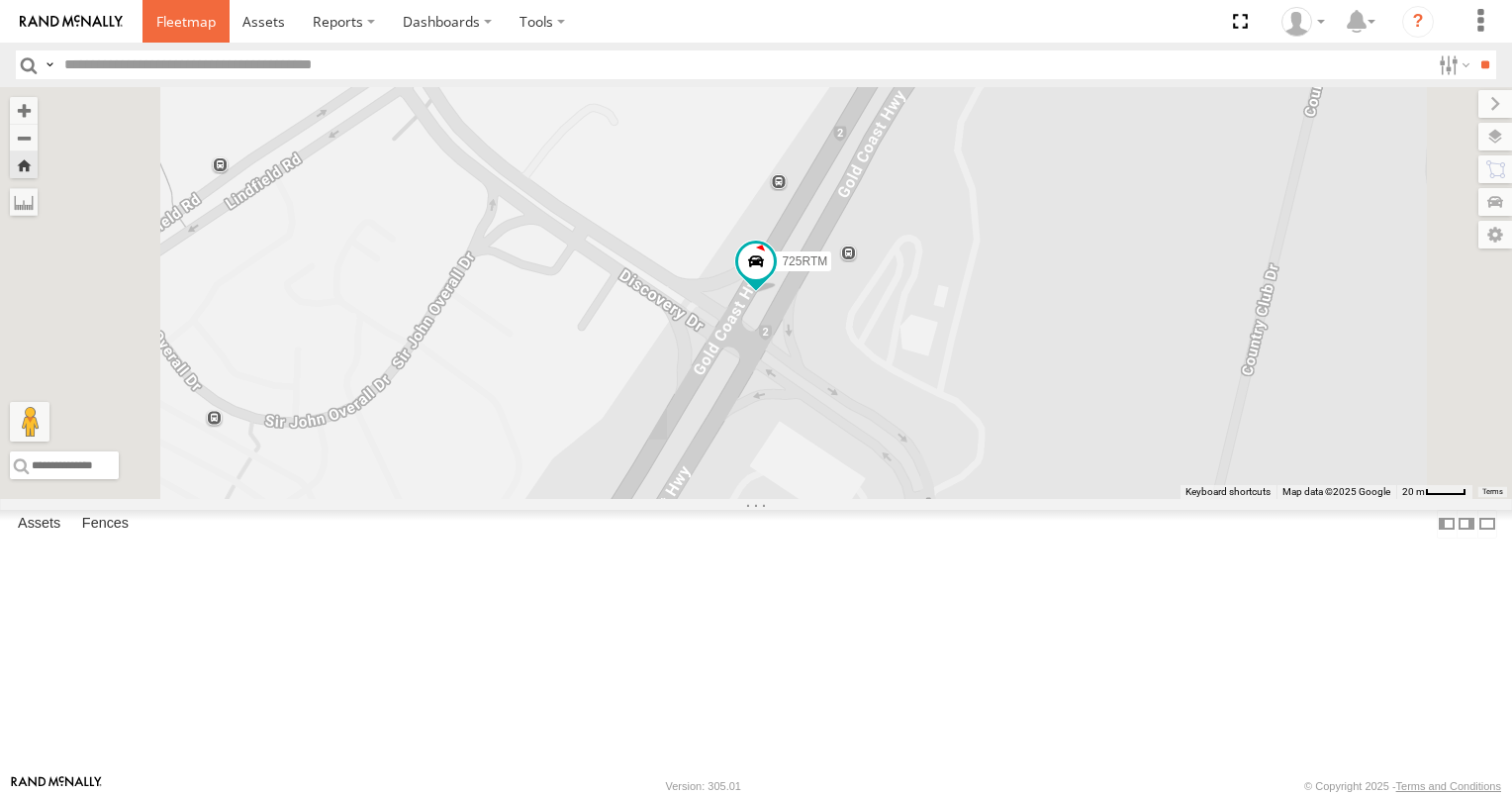 click at bounding box center [186, 21] 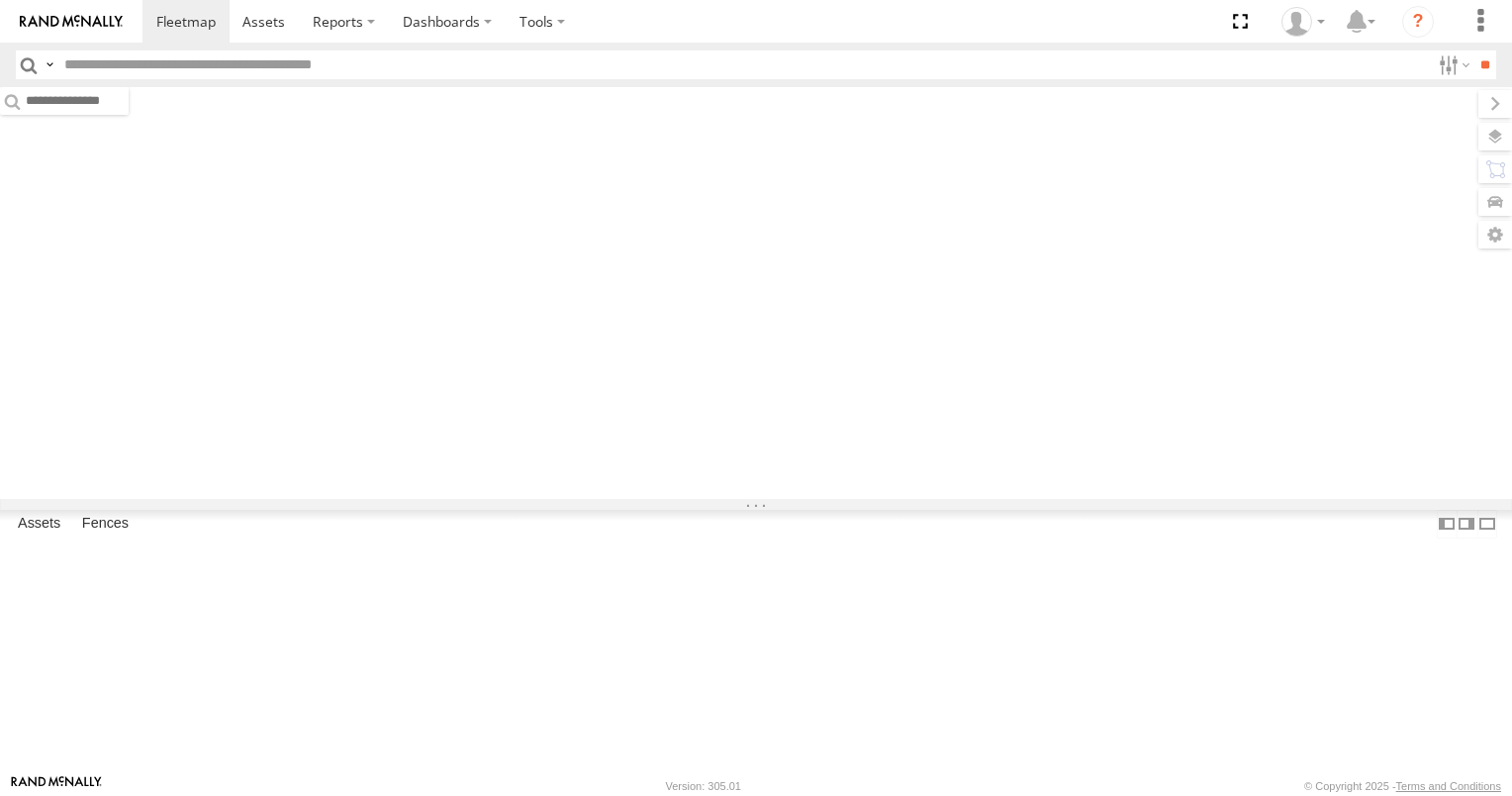 scroll, scrollTop: 0, scrollLeft: 0, axis: both 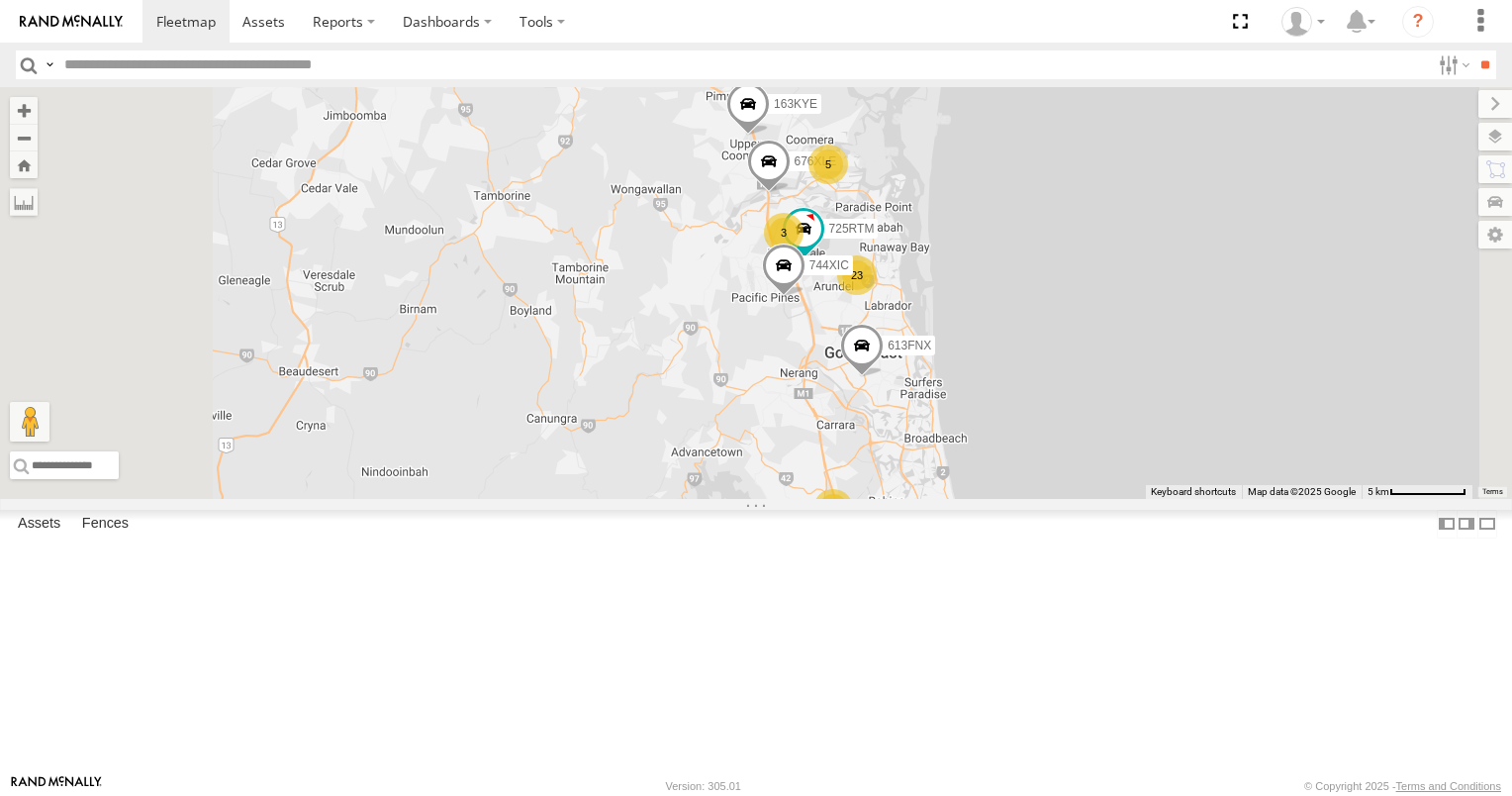 click on "4" at bounding box center (833, 509) 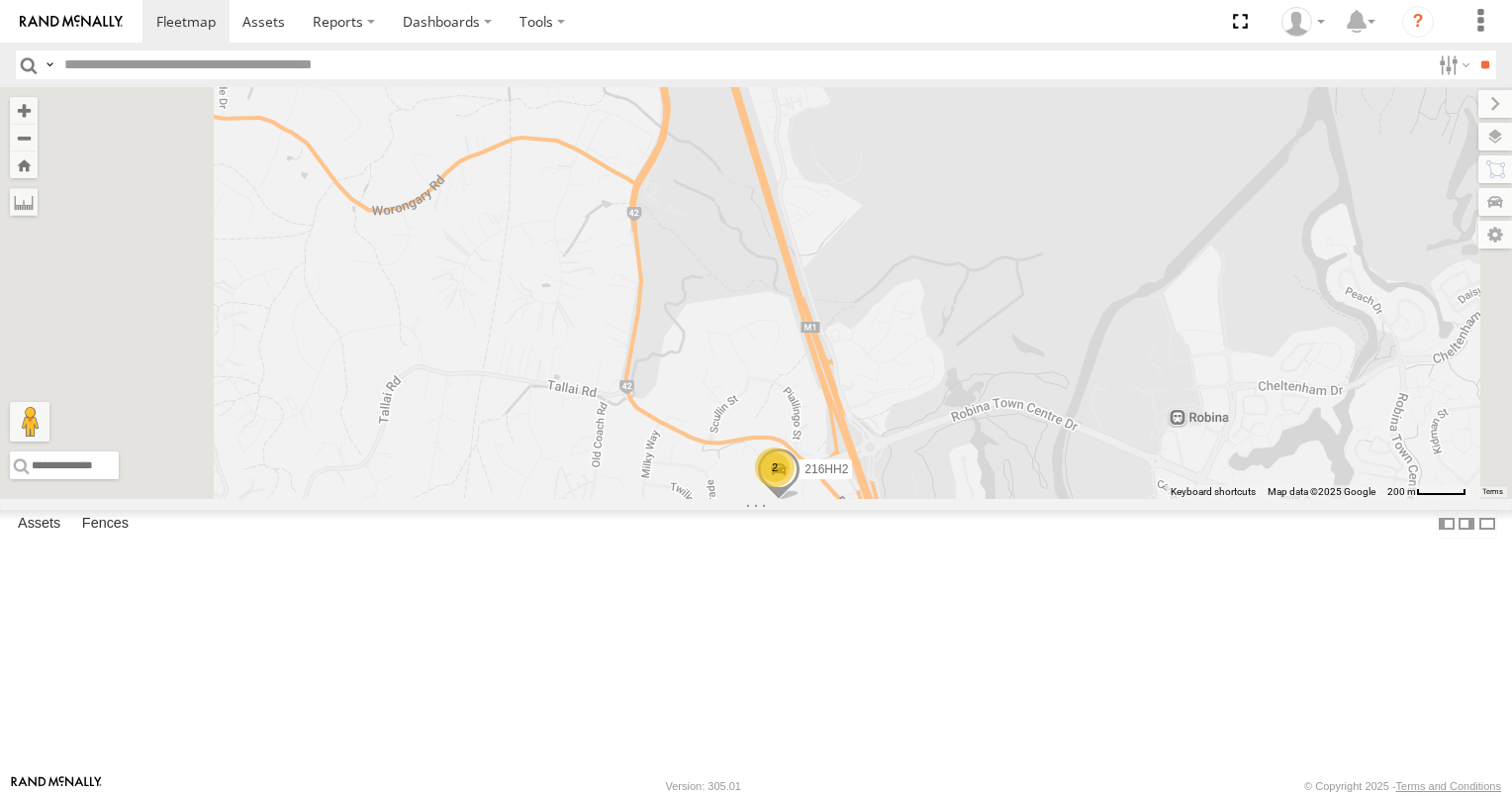 click on "2" at bounding box center [775, 467] 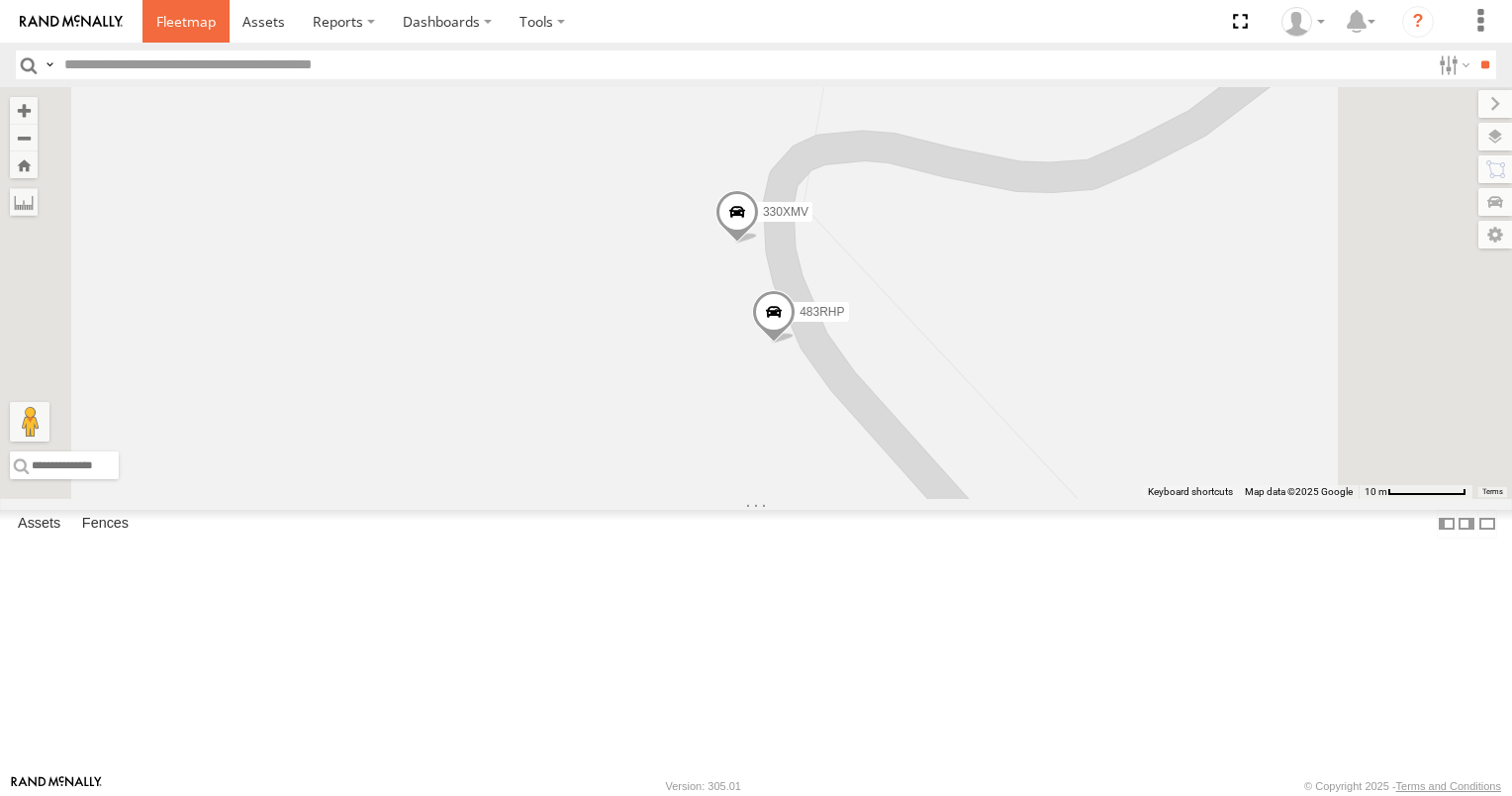 click at bounding box center (186, 21) 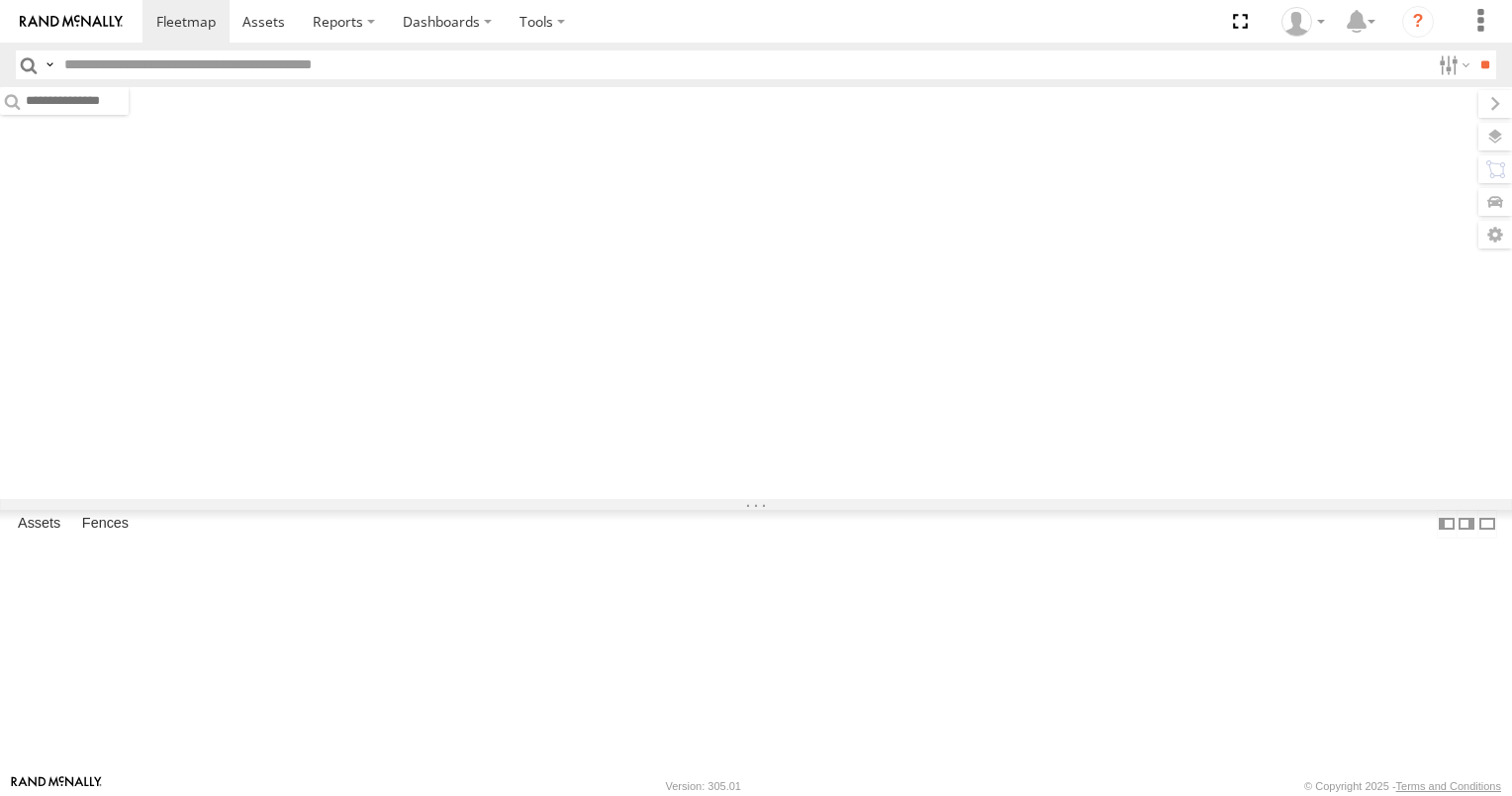scroll, scrollTop: 0, scrollLeft: 0, axis: both 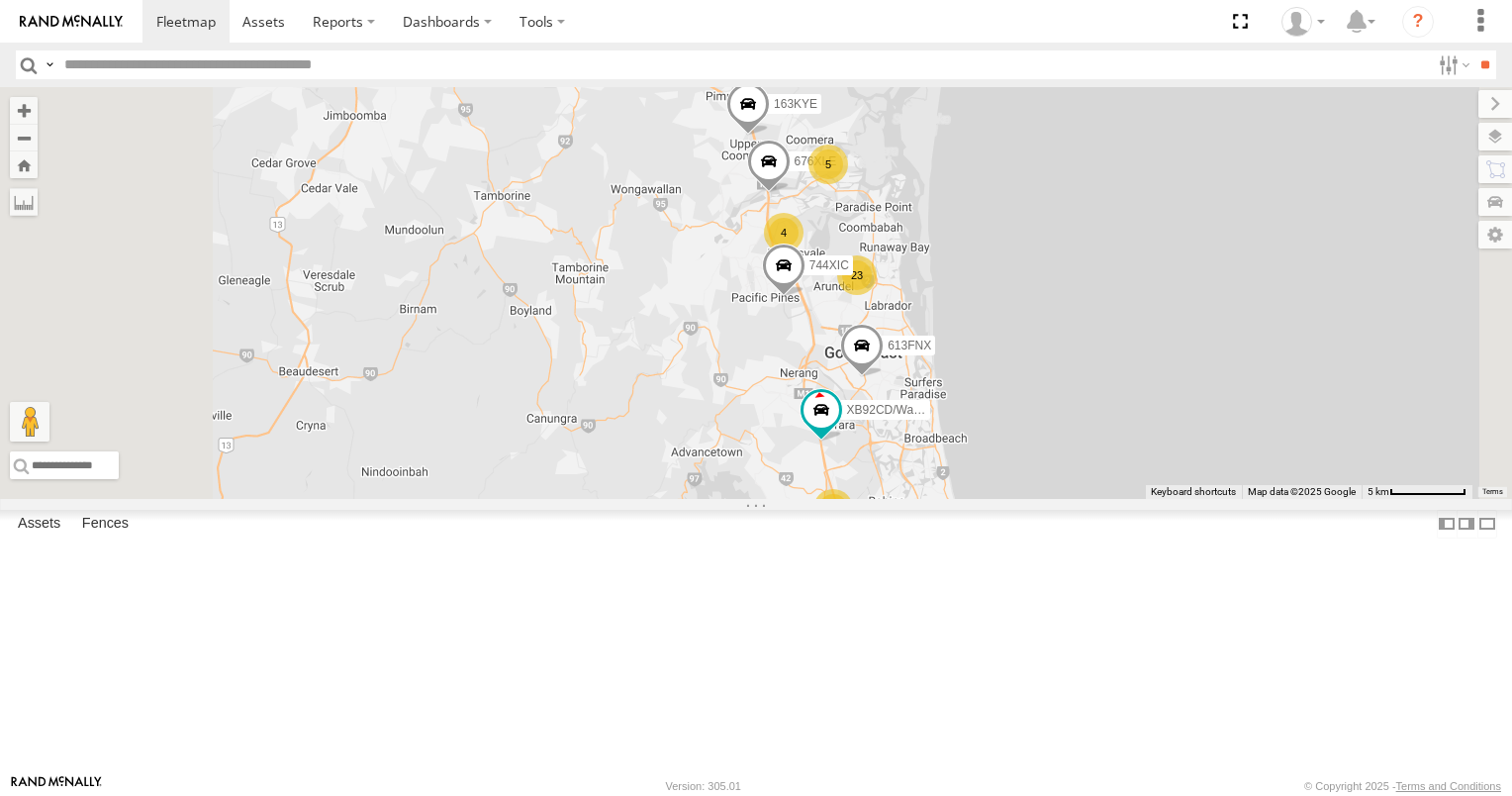 click on "5" at bounding box center [828, 164] 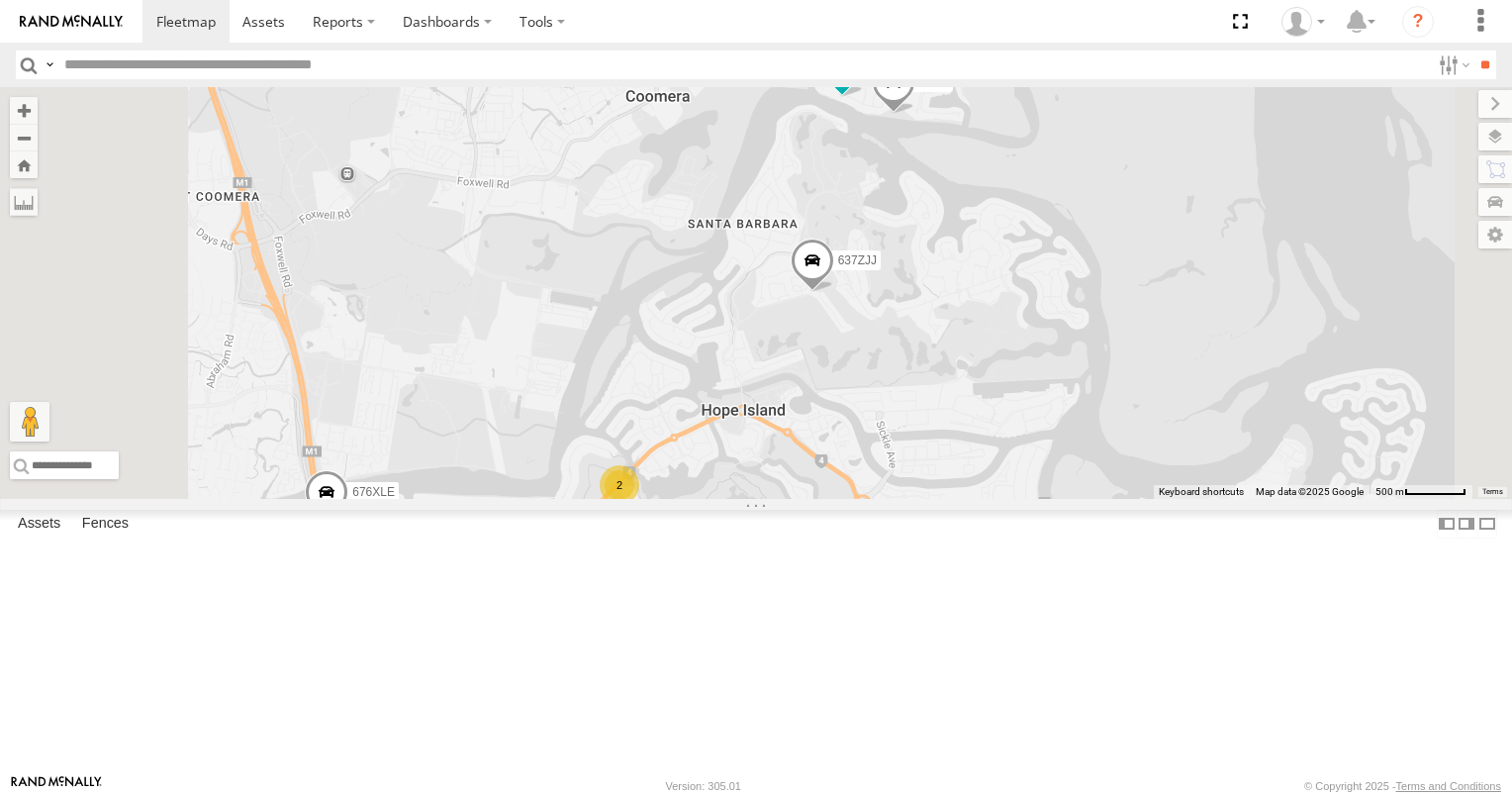 click on "2" at bounding box center [619, 485] 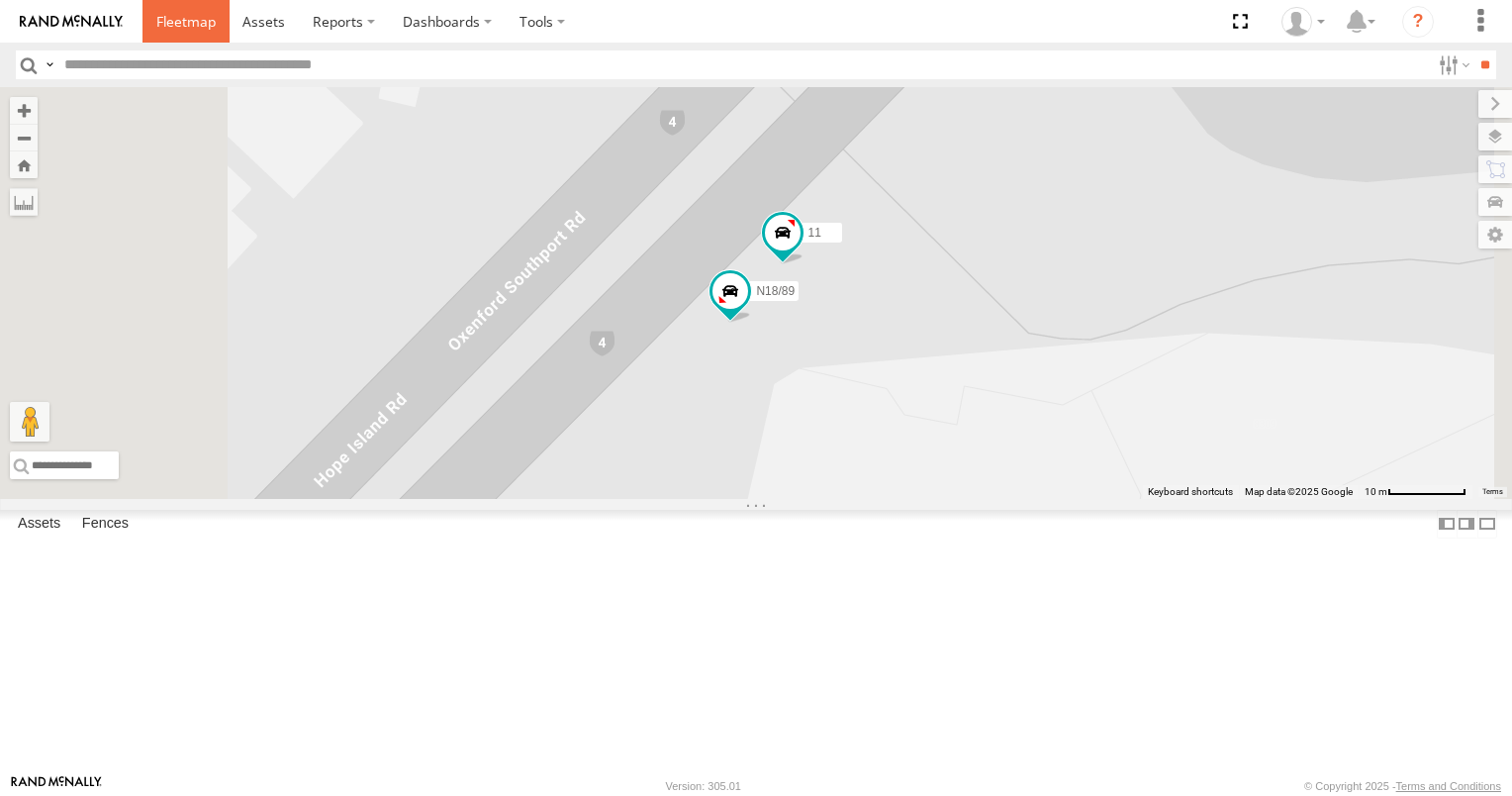 click at bounding box center [186, 21] 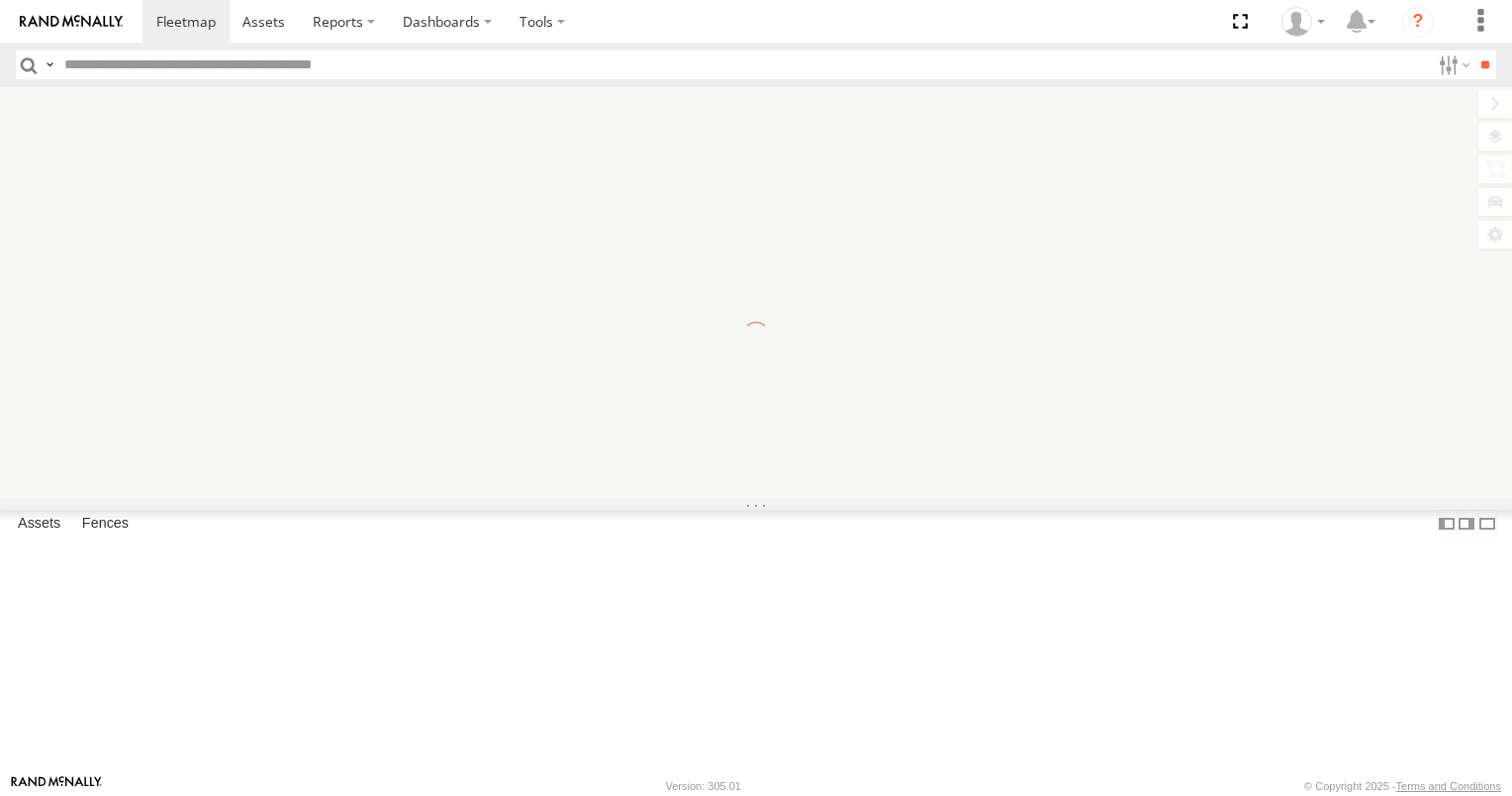 scroll, scrollTop: 0, scrollLeft: 0, axis: both 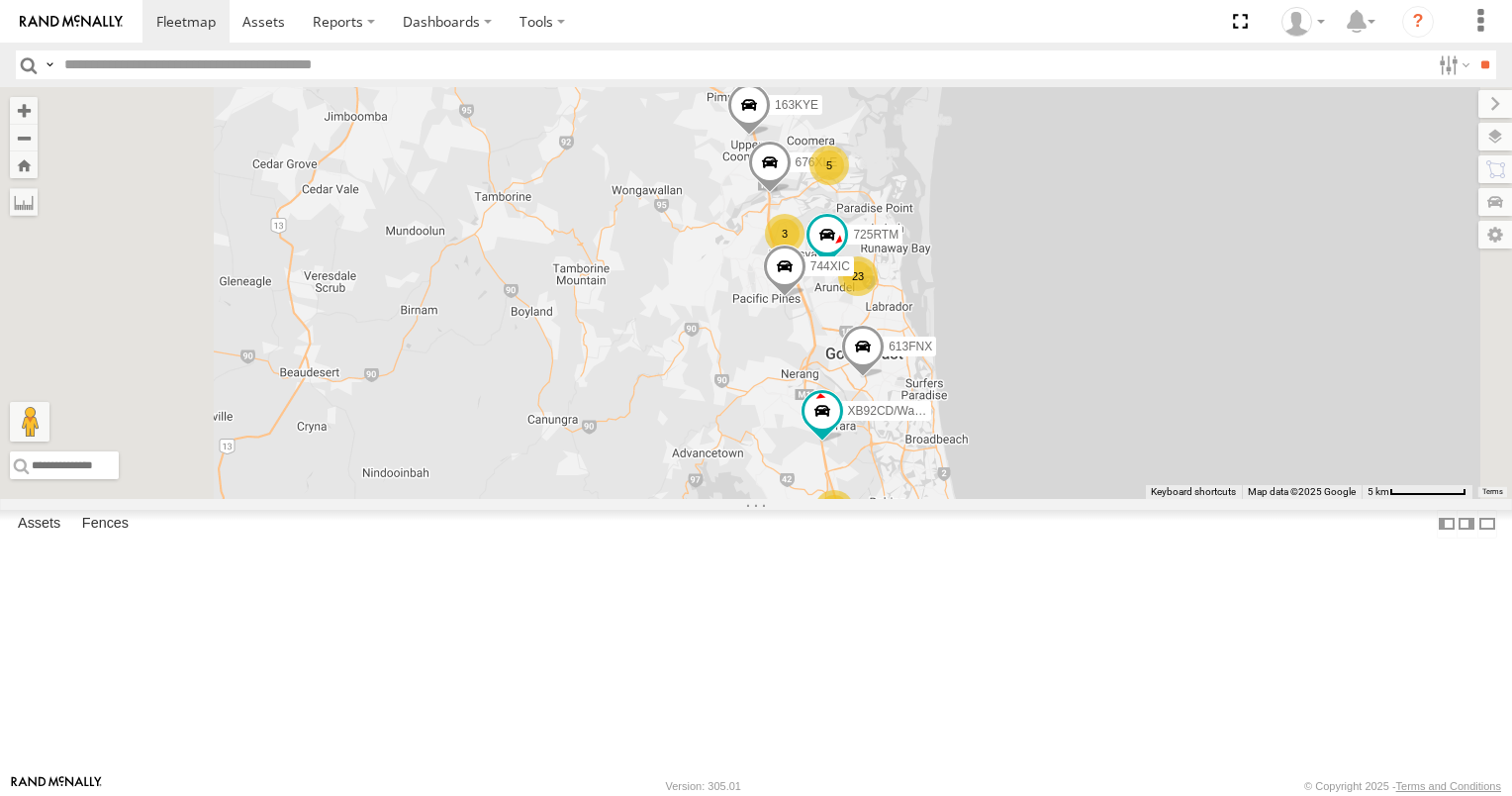 click on "3" at bounding box center (785, 234) 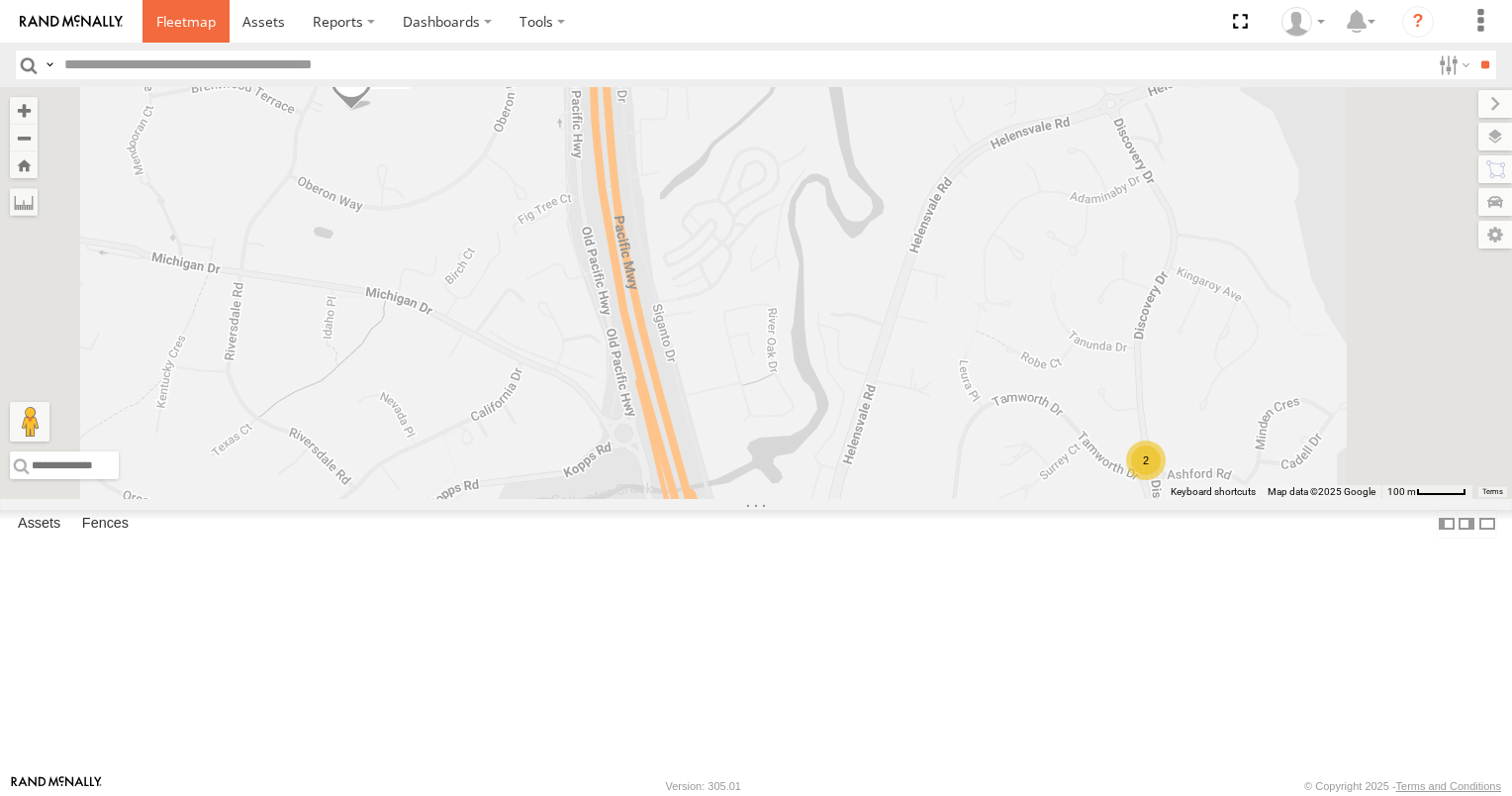click at bounding box center [186, 21] 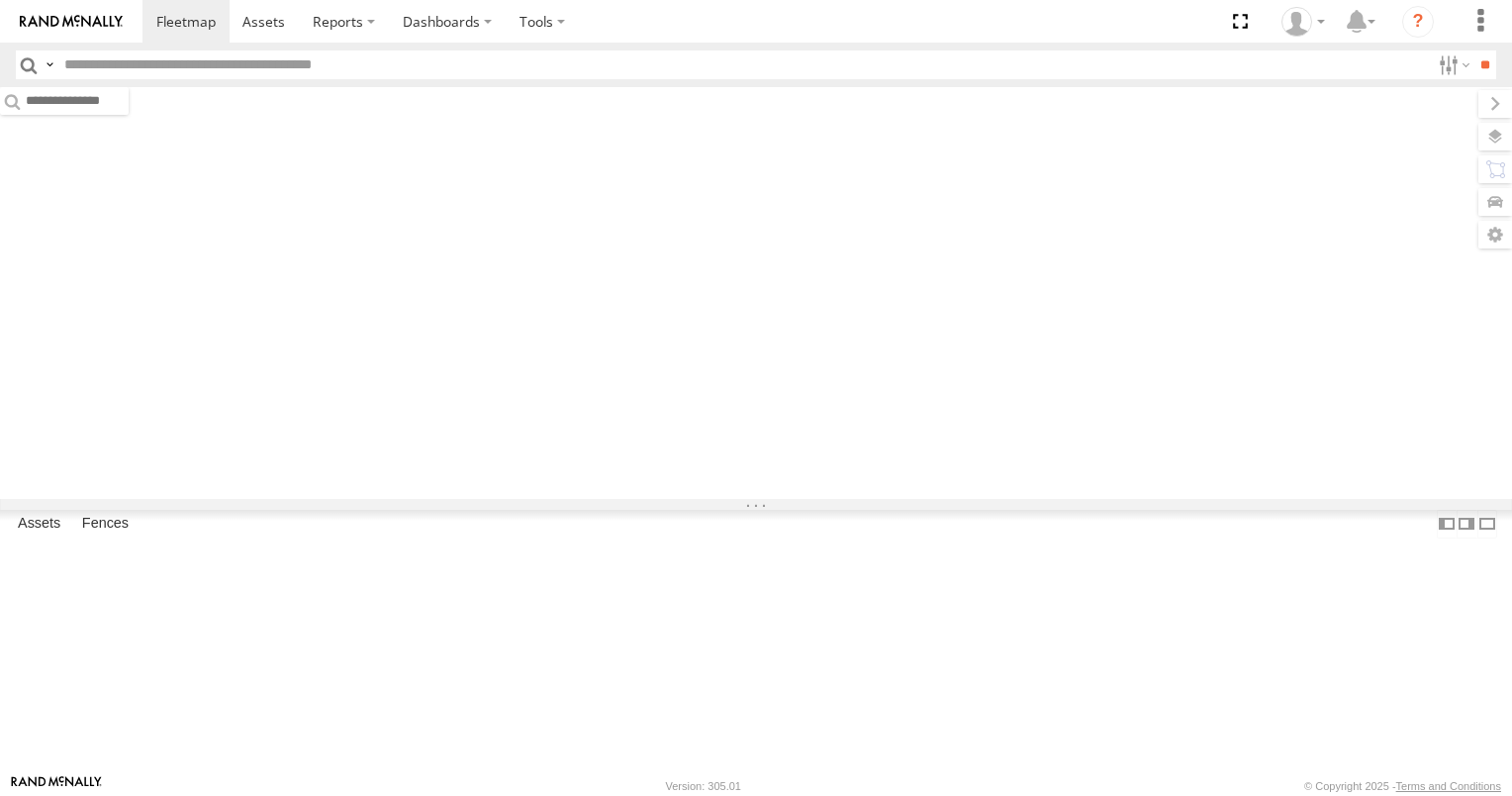 scroll, scrollTop: 0, scrollLeft: 0, axis: both 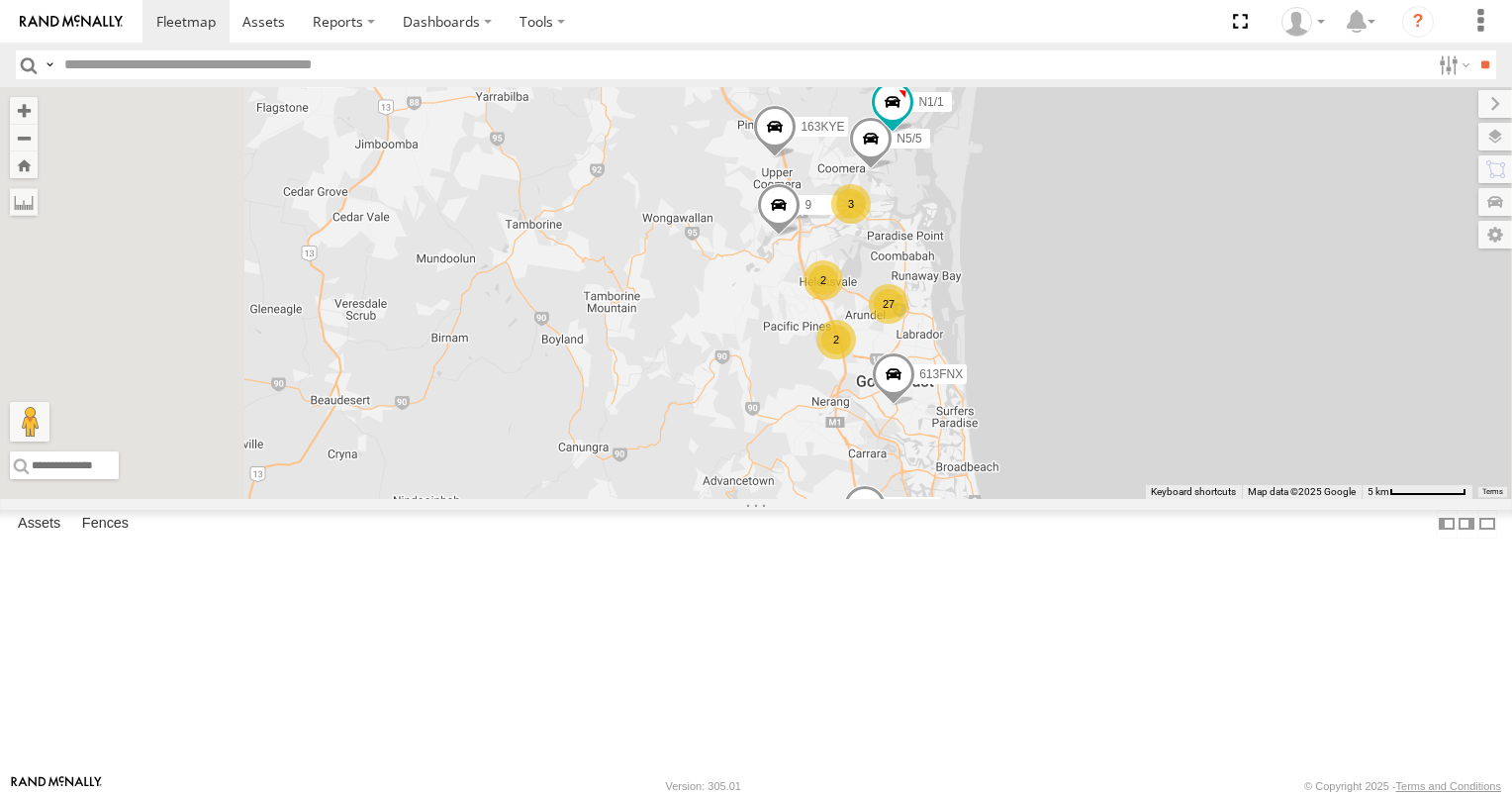 click at bounding box center [871, 144] 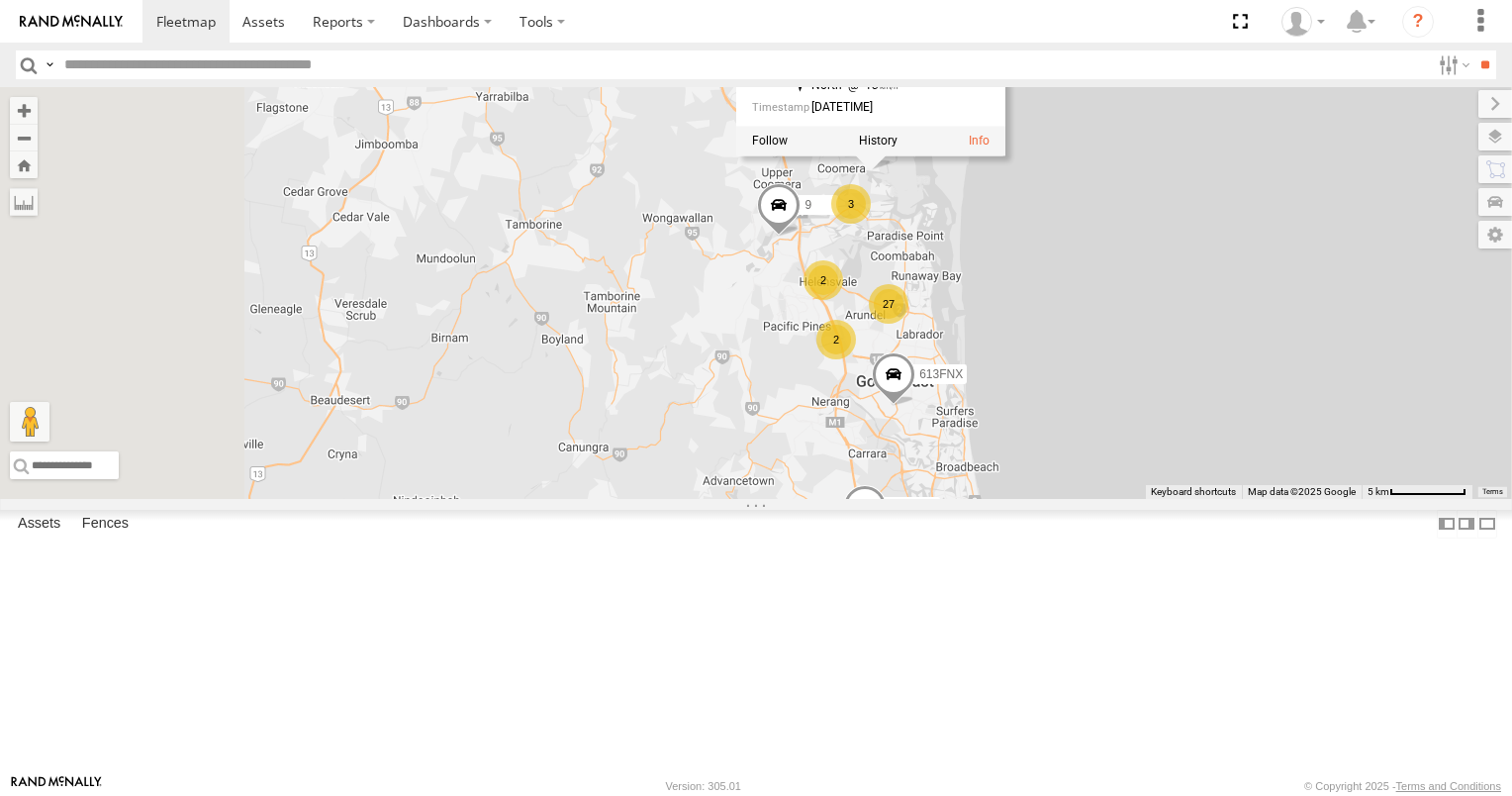 click on "N6/6 3 27 N5/5 163KYE 2 9 613FNX 483RHP N14/94 12 2 Bobcat N1/1 N5/5 All Assets Wangi Way Coomera [LATITUDE] , [LONGITUDE] North 13 [DATETIME]" at bounding box center [756, 293] 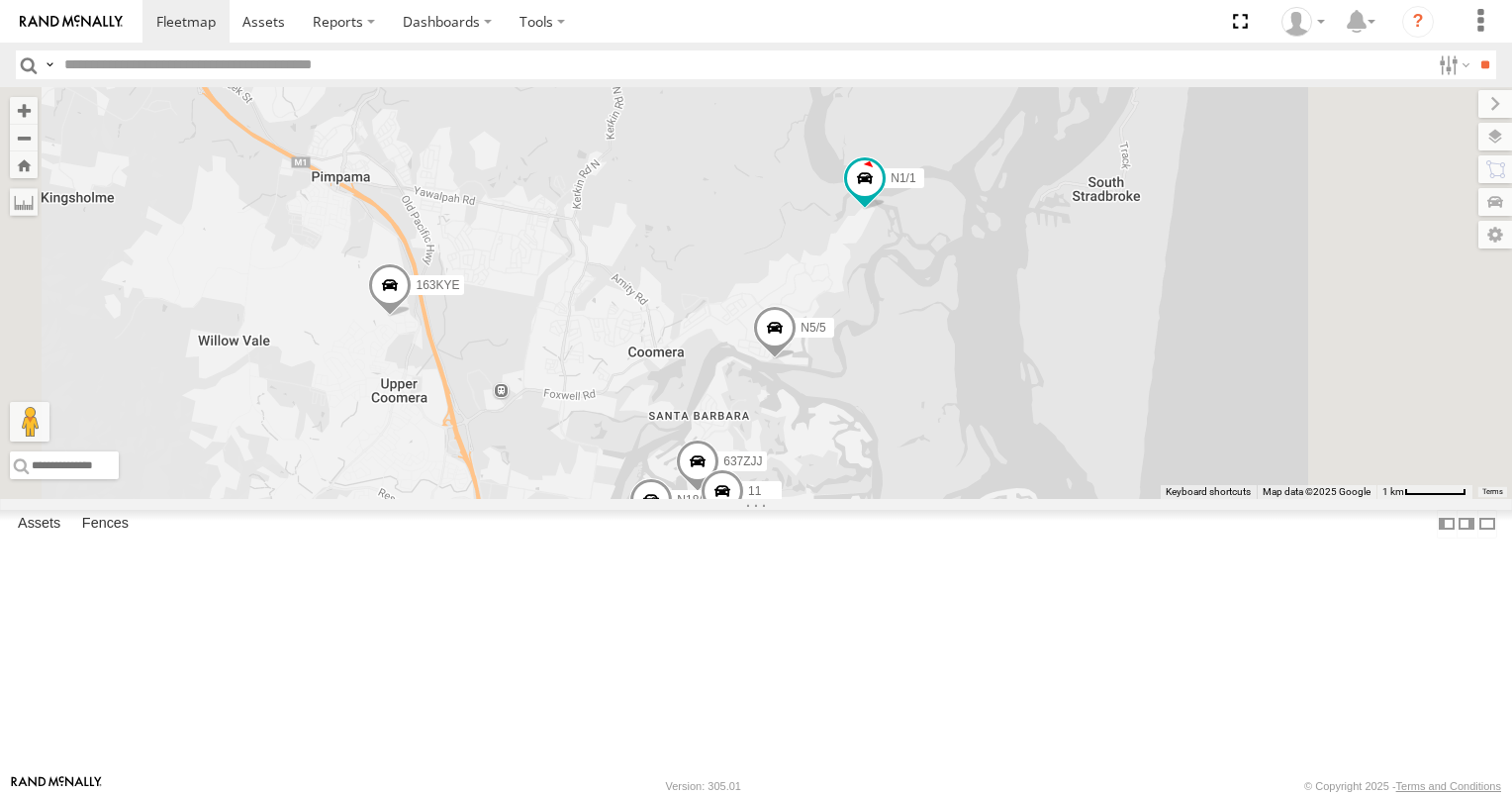 click at bounding box center [775, 334] 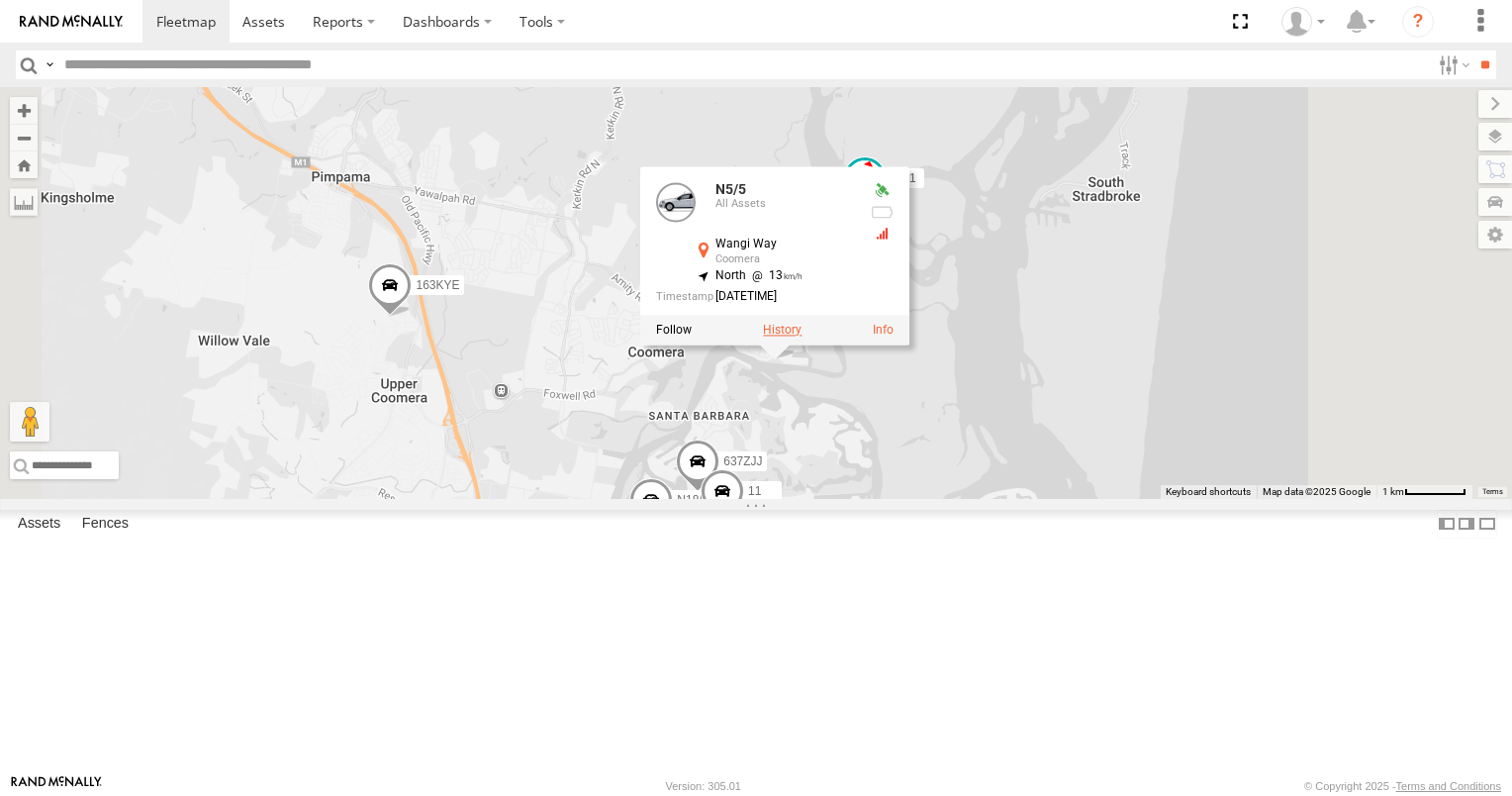 click at bounding box center (782, 331) 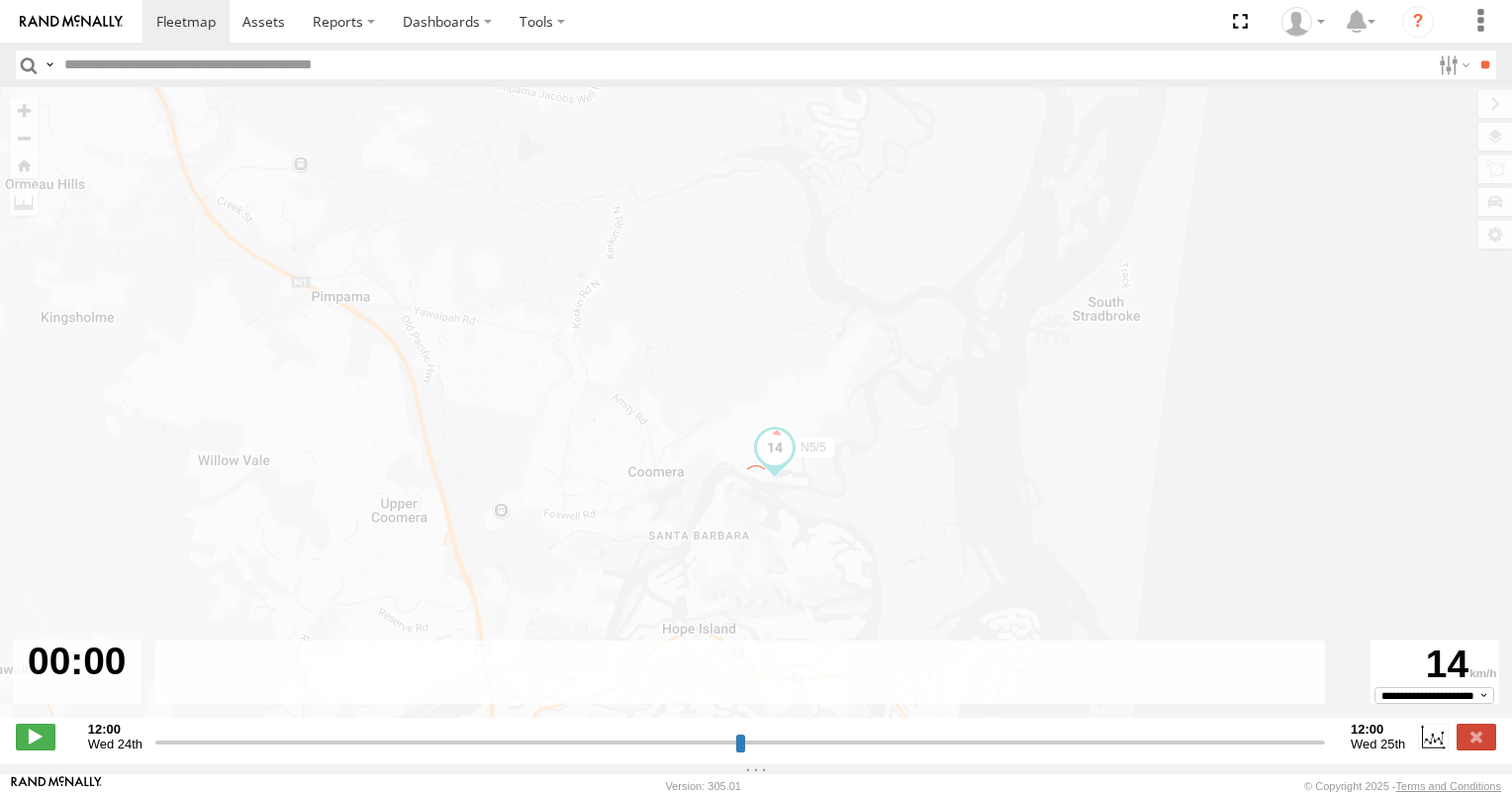 type on "**********" 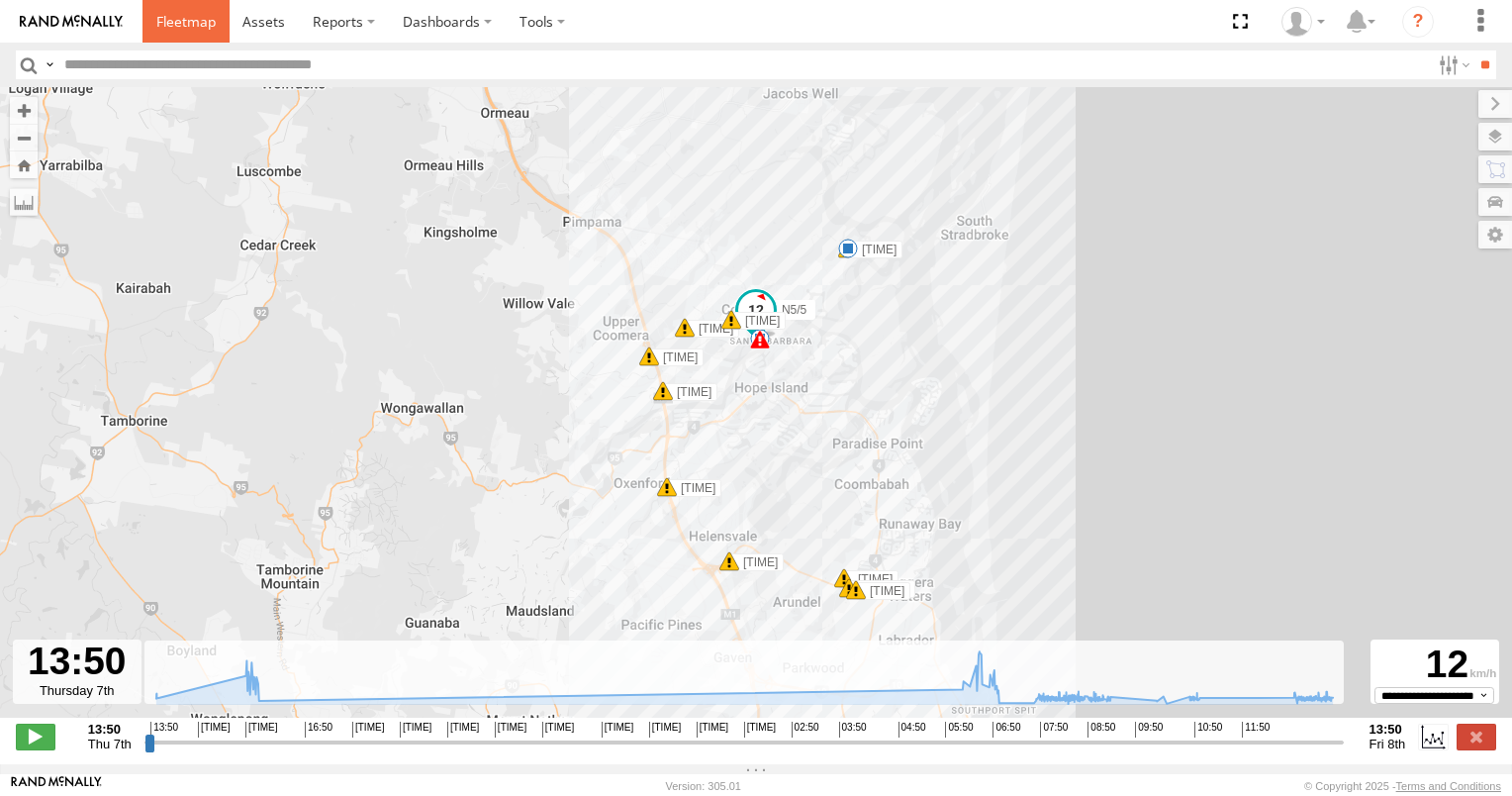 click at bounding box center (186, 21) 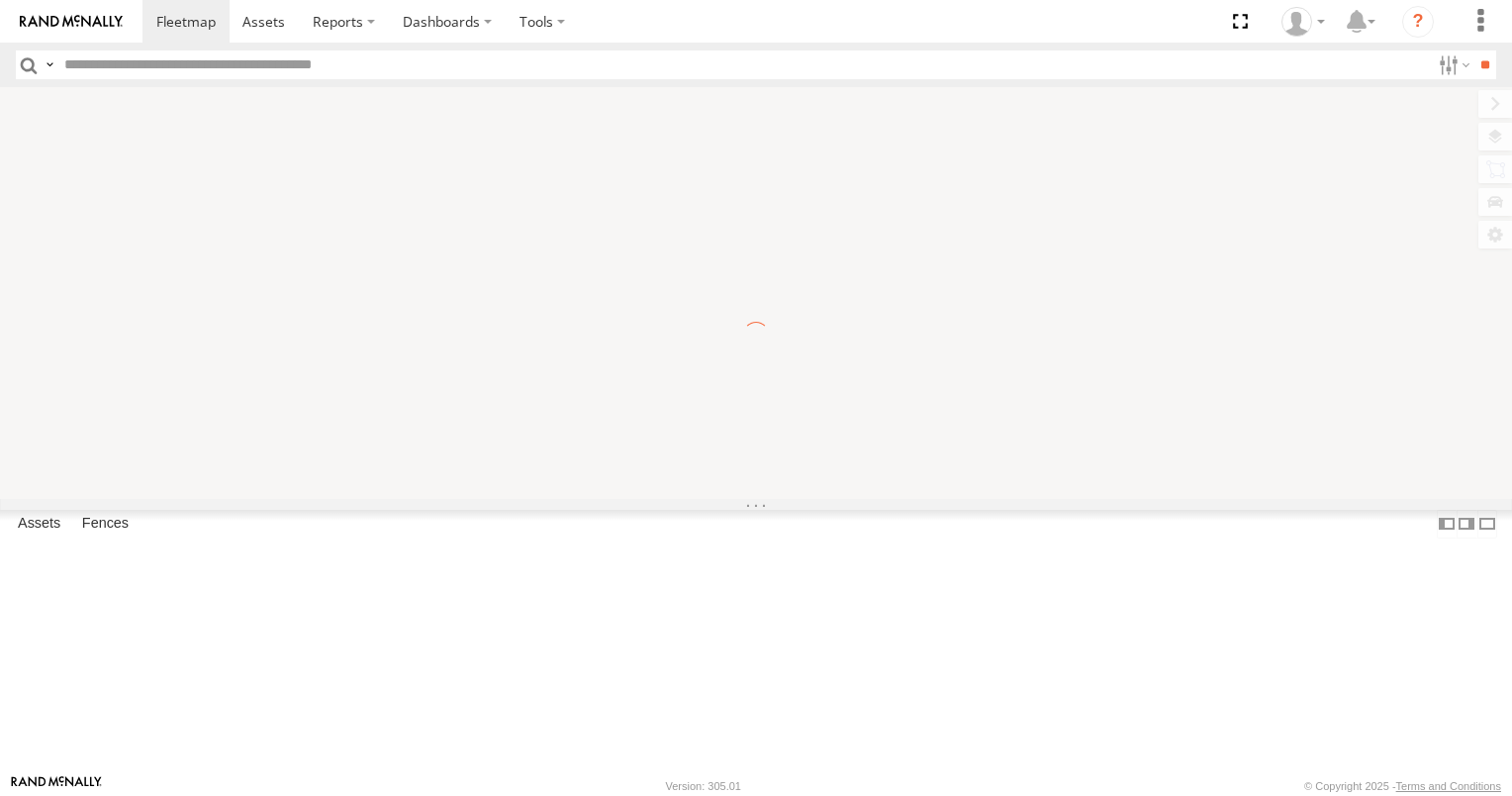 scroll, scrollTop: 0, scrollLeft: 0, axis: both 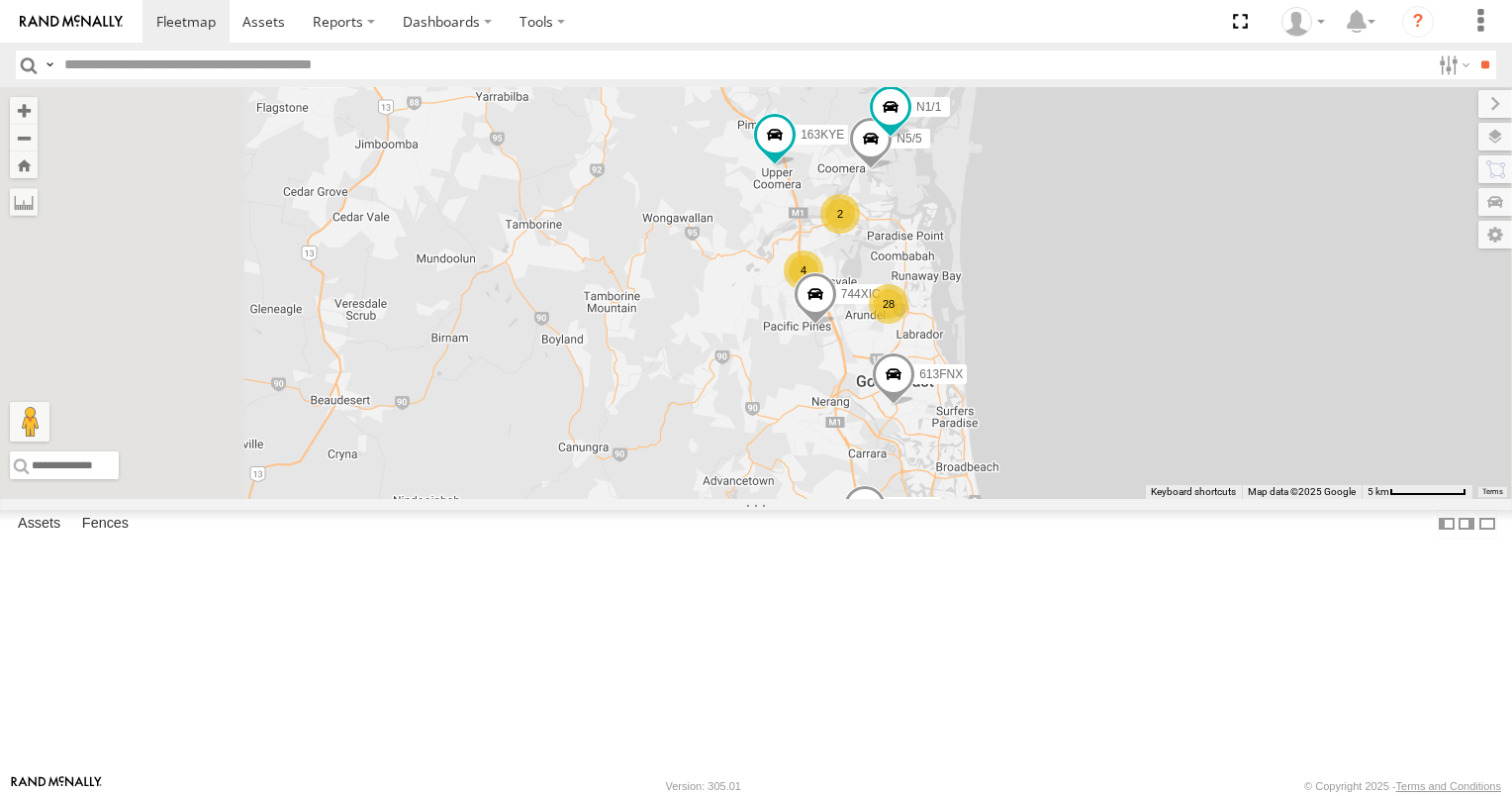 click on "28" at bounding box center [889, 304] 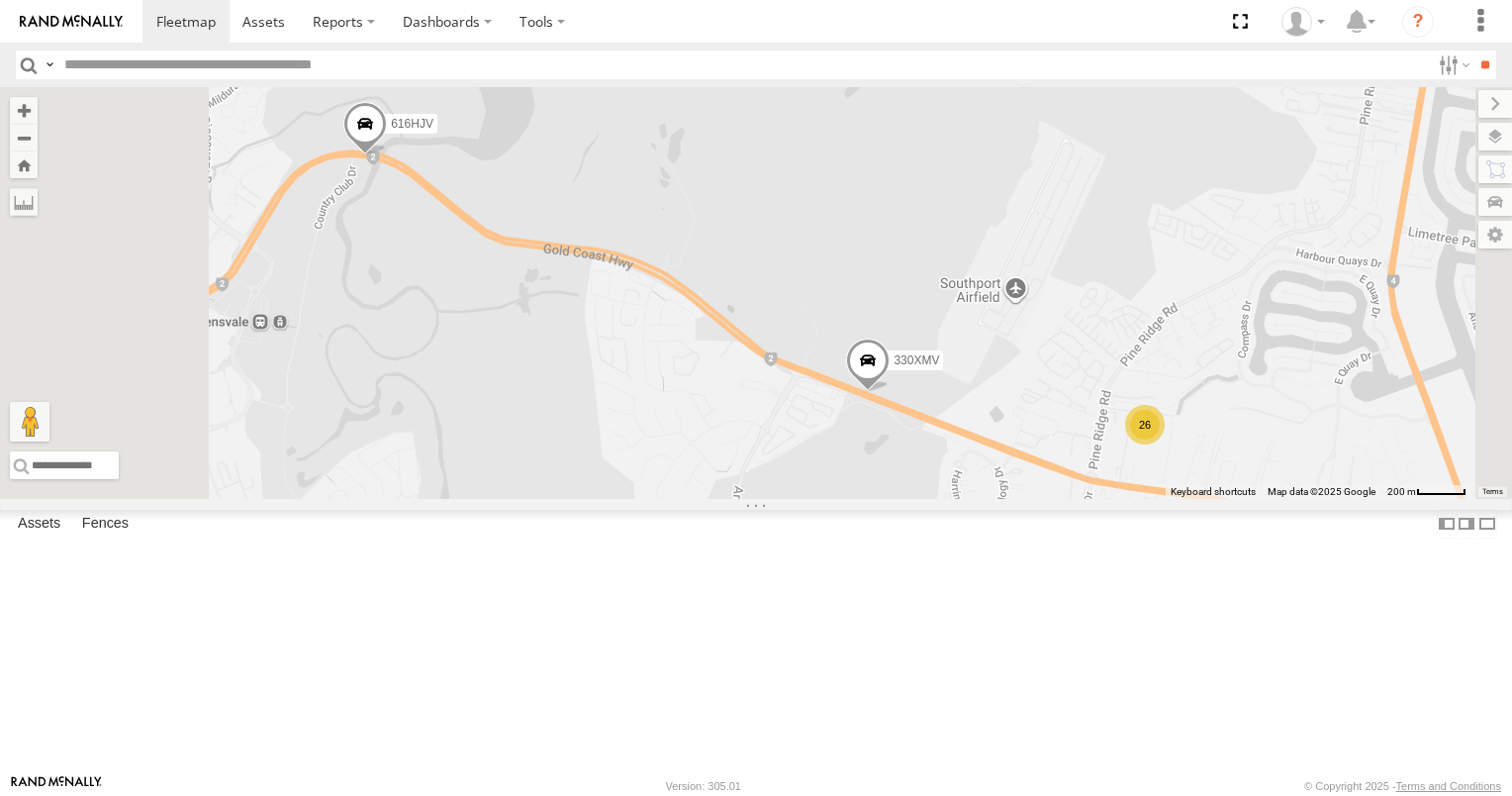click at bounding box center (868, 365) 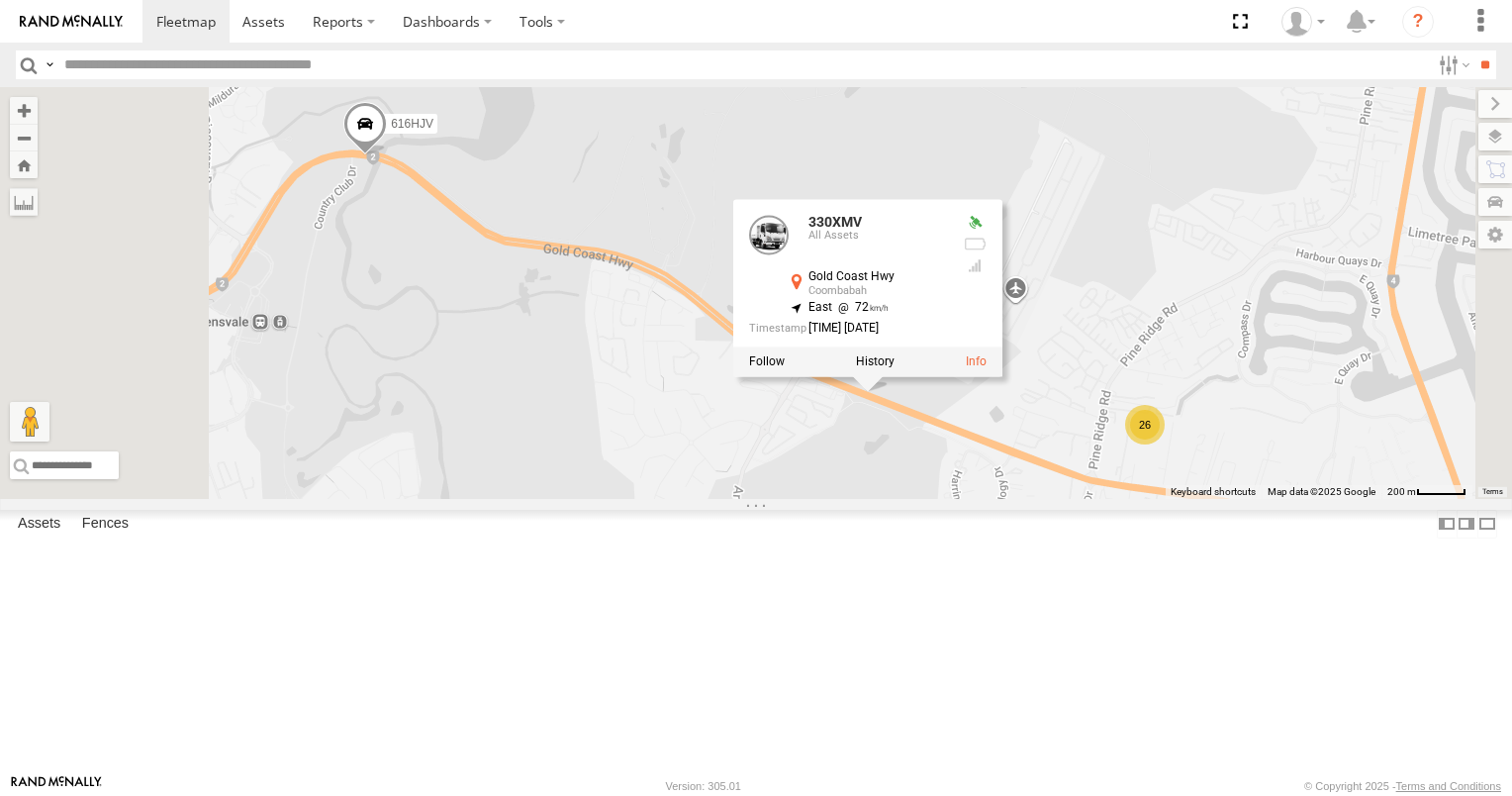 click on "N5/5 163KYE 613FNX 483RHP 12 Bobcat 744XIC N1/1 26 616HJV 330XMV 330XMV All Assets Gold Coast Hwy Coombabah -27.92802 ,  153.36478 East 72 14:22:49 08/08/2025" at bounding box center [756, 293] 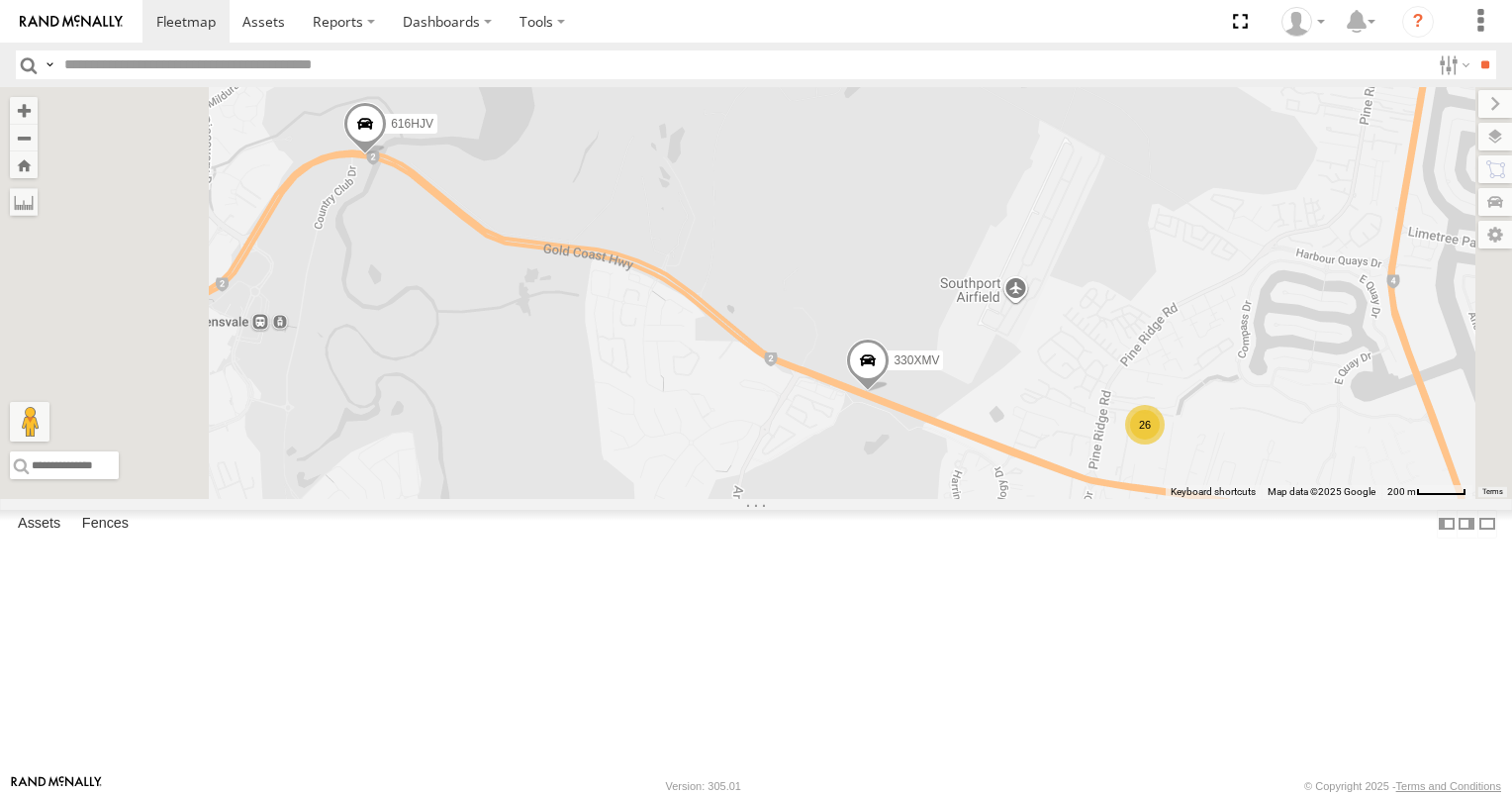click at bounding box center (868, 365) 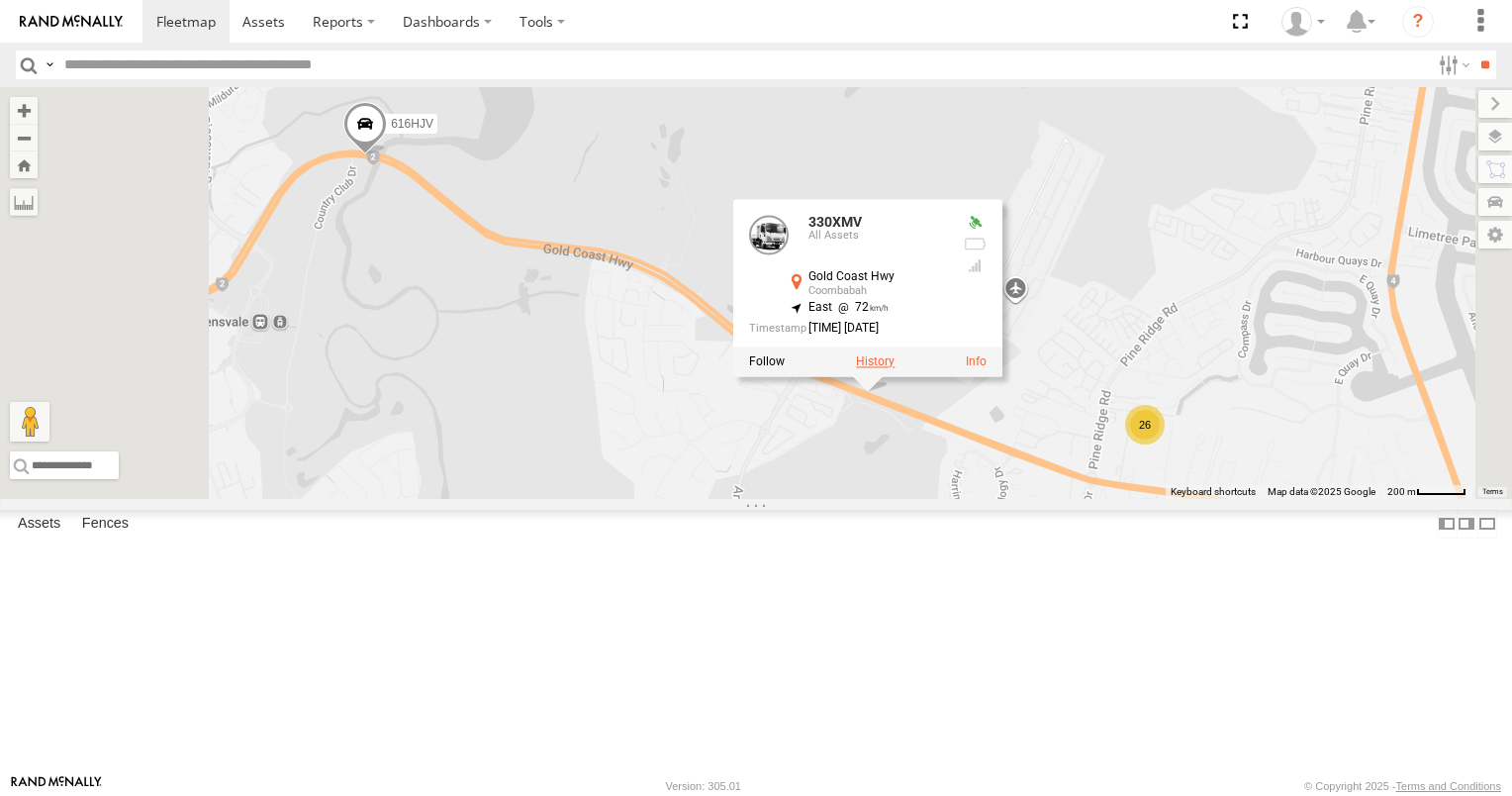 click at bounding box center [875, 362] 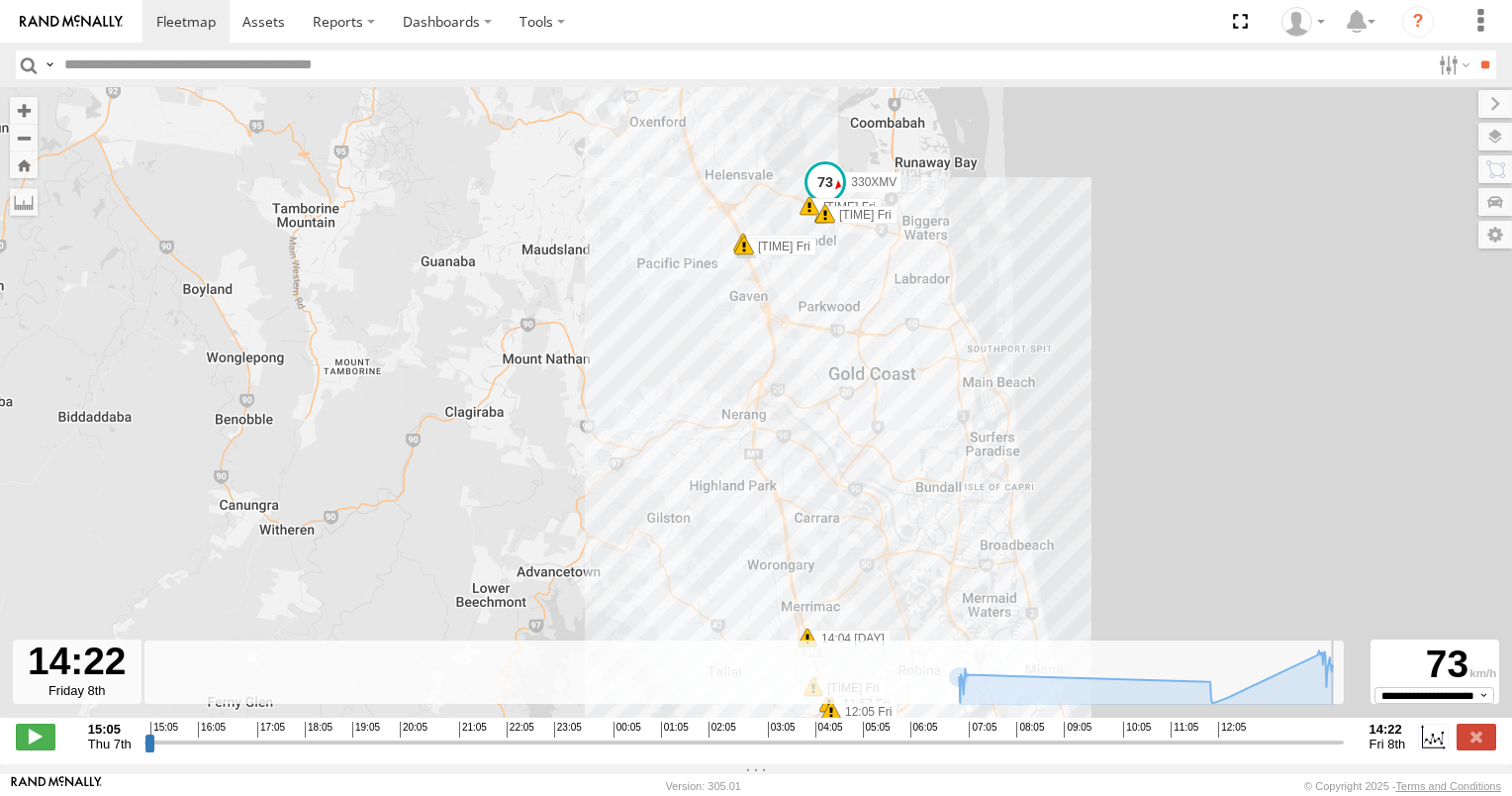 drag, startPoint x: 149, startPoint y: 752, endPoint x: 1350, endPoint y: 705, distance: 1201.9193 